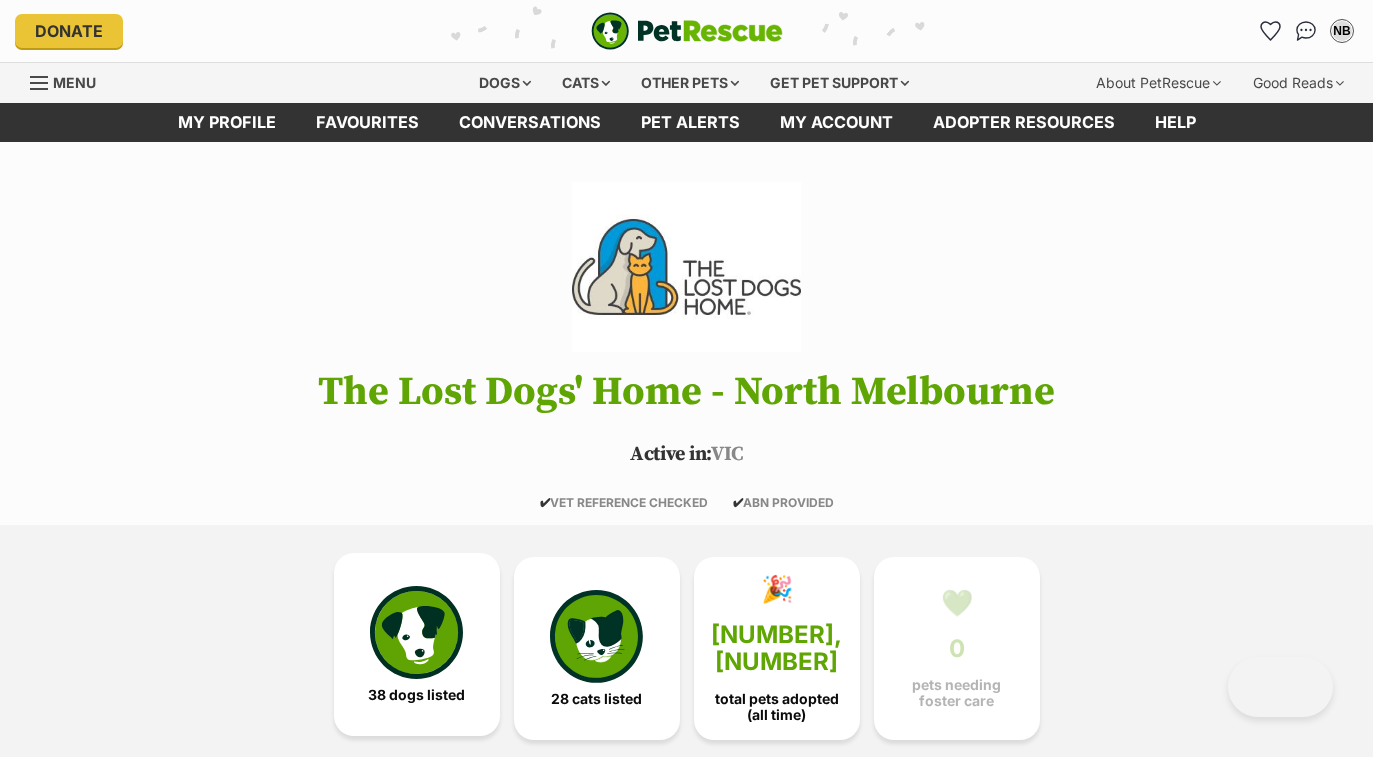 scroll, scrollTop: 0, scrollLeft: 0, axis: both 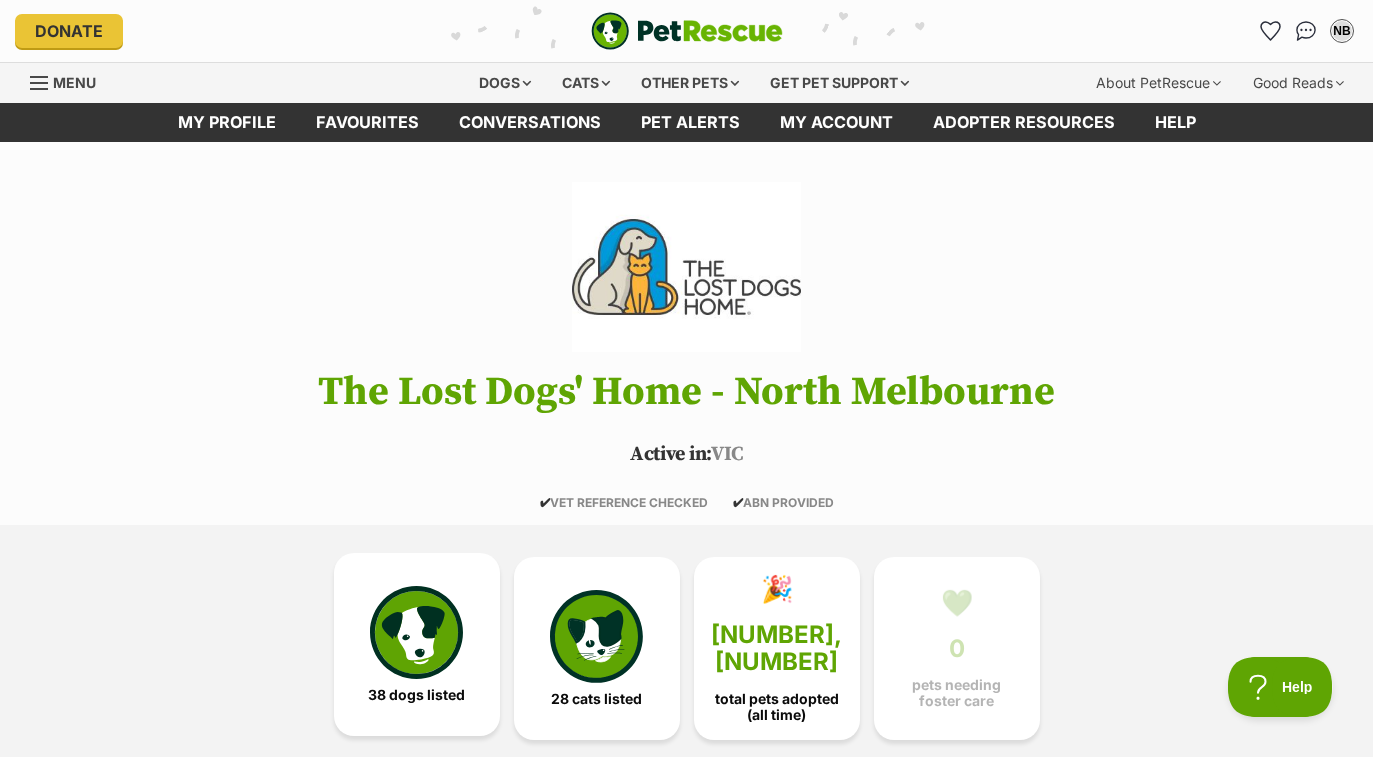 click on "38 dogs listed" at bounding box center [416, 695] 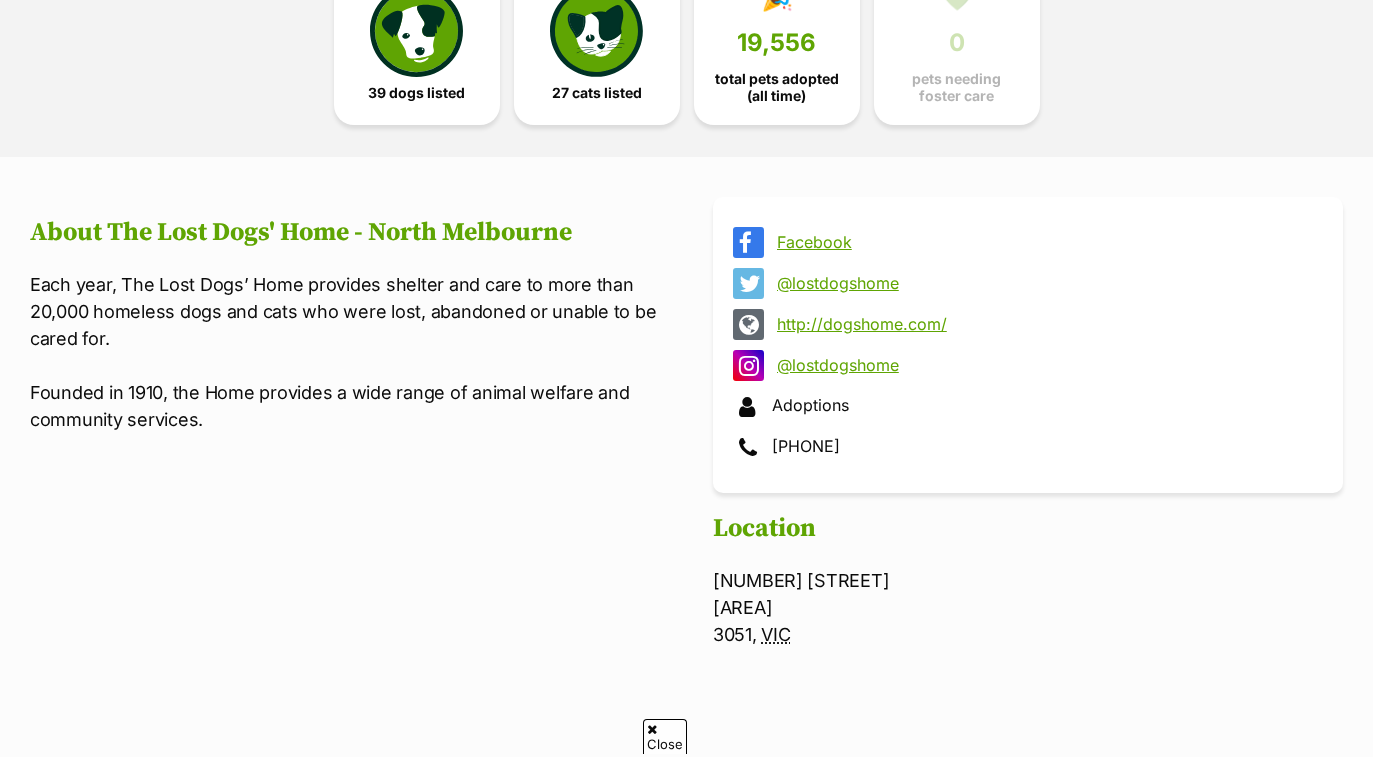 scroll, scrollTop: 1088, scrollLeft: 0, axis: vertical 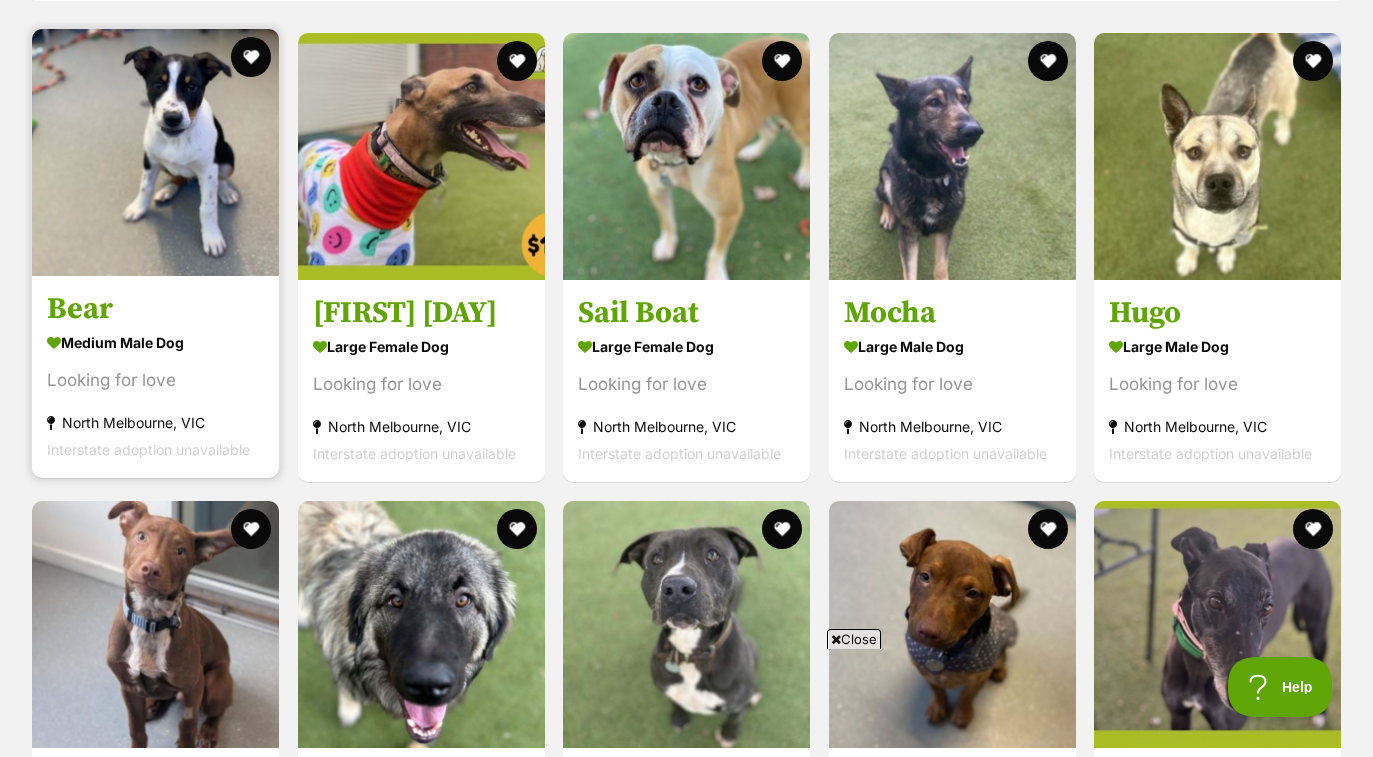 click at bounding box center [155, 152] 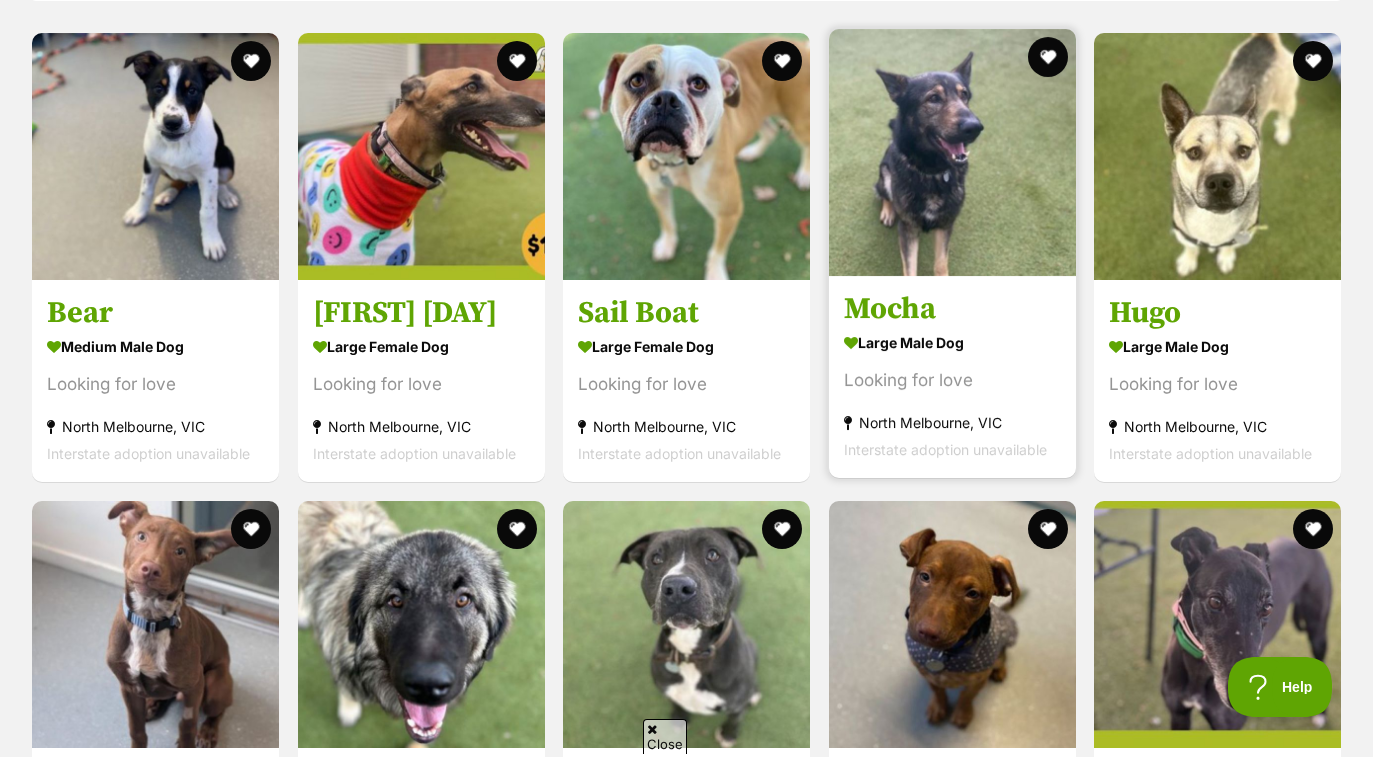 scroll, scrollTop: 0, scrollLeft: 0, axis: both 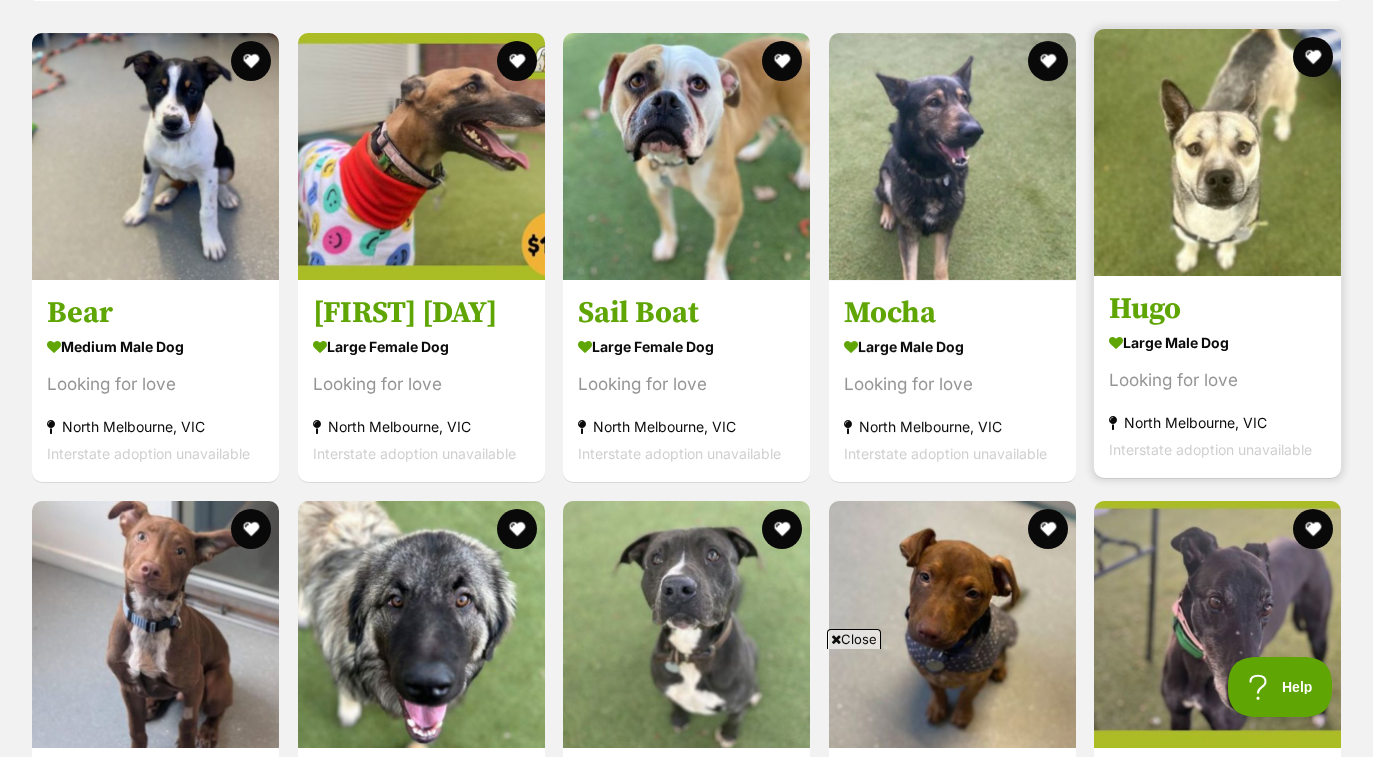 click at bounding box center (1217, 152) 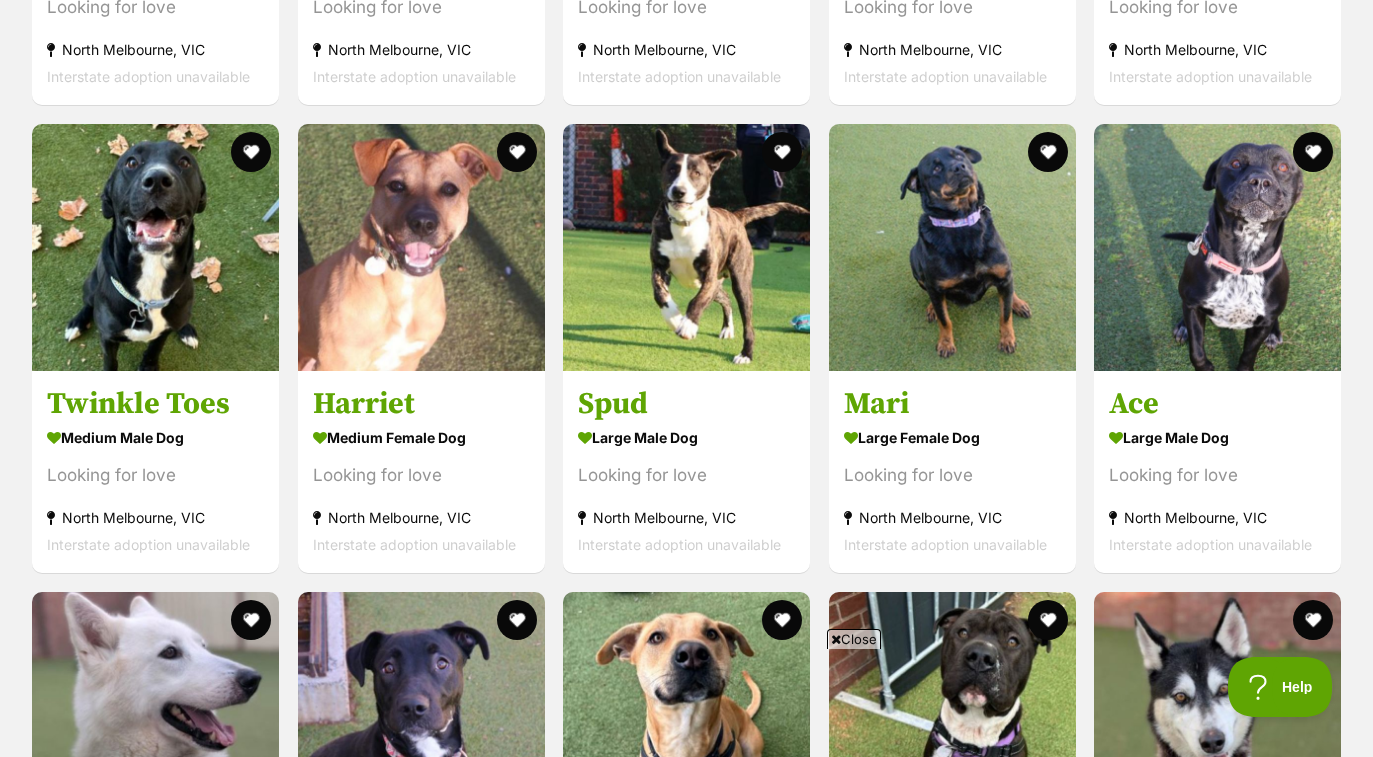 scroll, scrollTop: 2528, scrollLeft: 0, axis: vertical 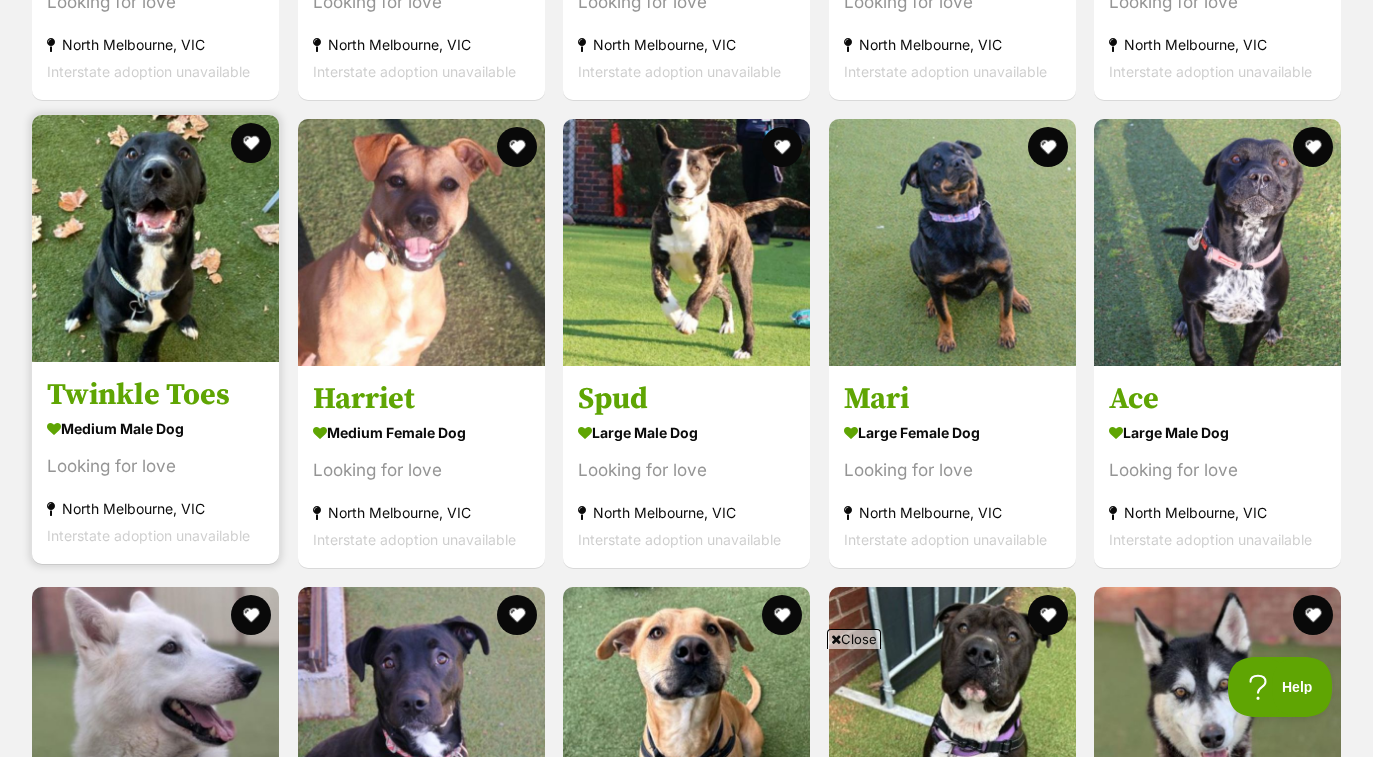 click at bounding box center (155, 238) 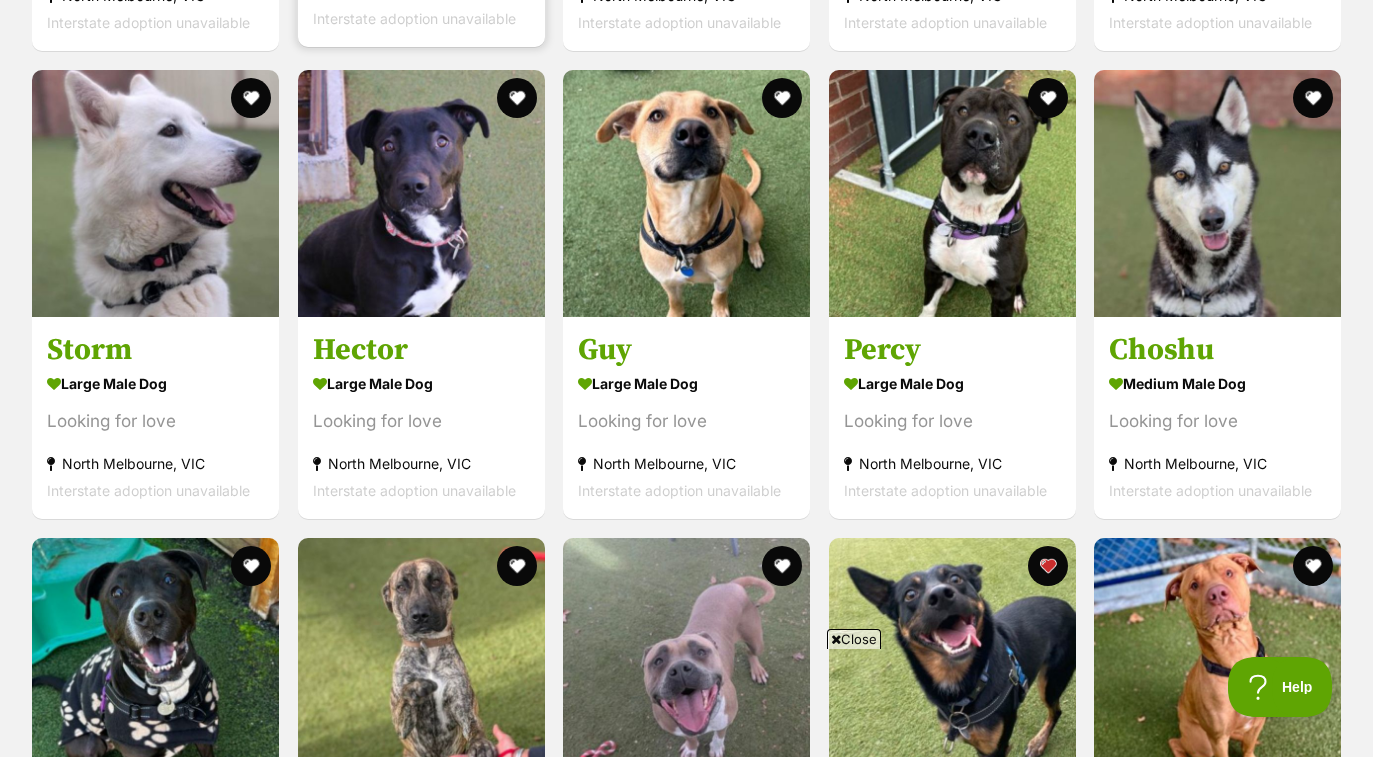 scroll, scrollTop: 3028, scrollLeft: 0, axis: vertical 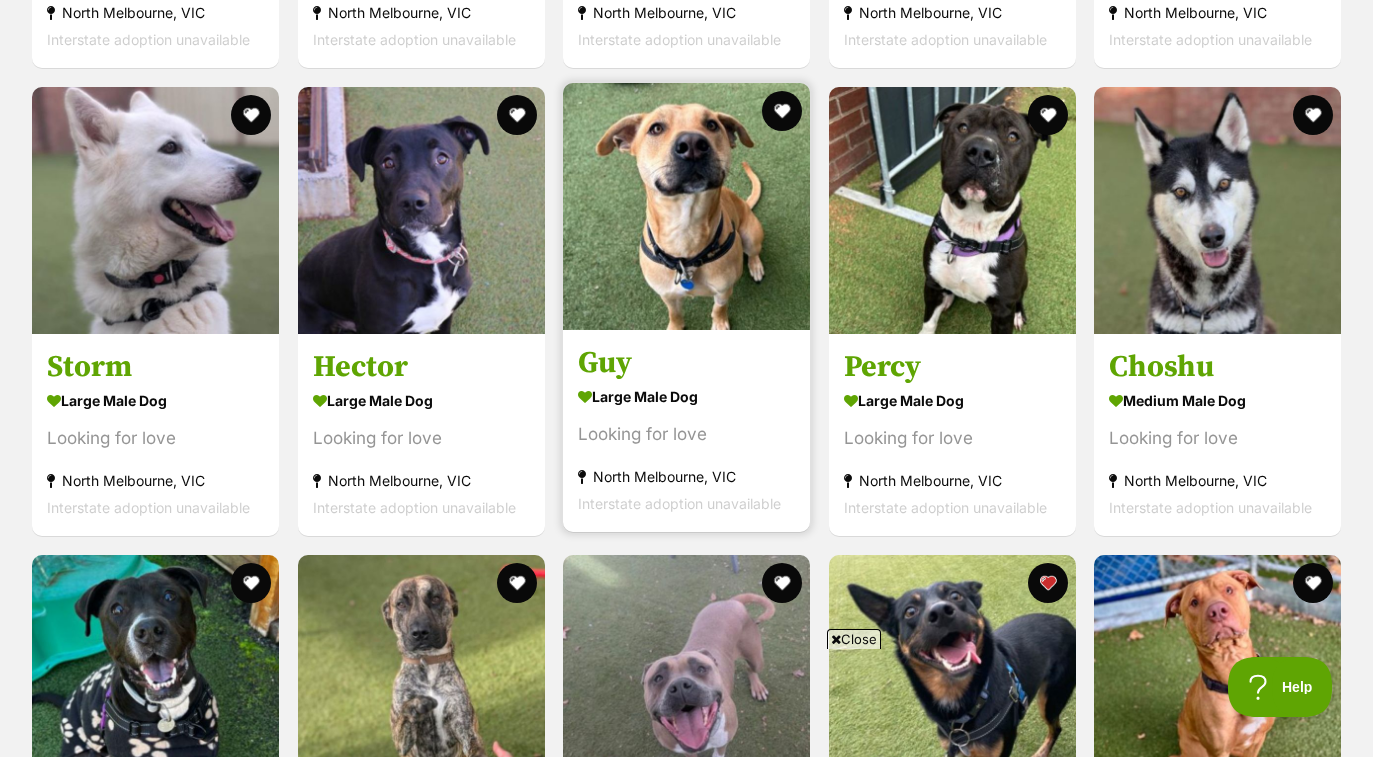 click at bounding box center (686, 206) 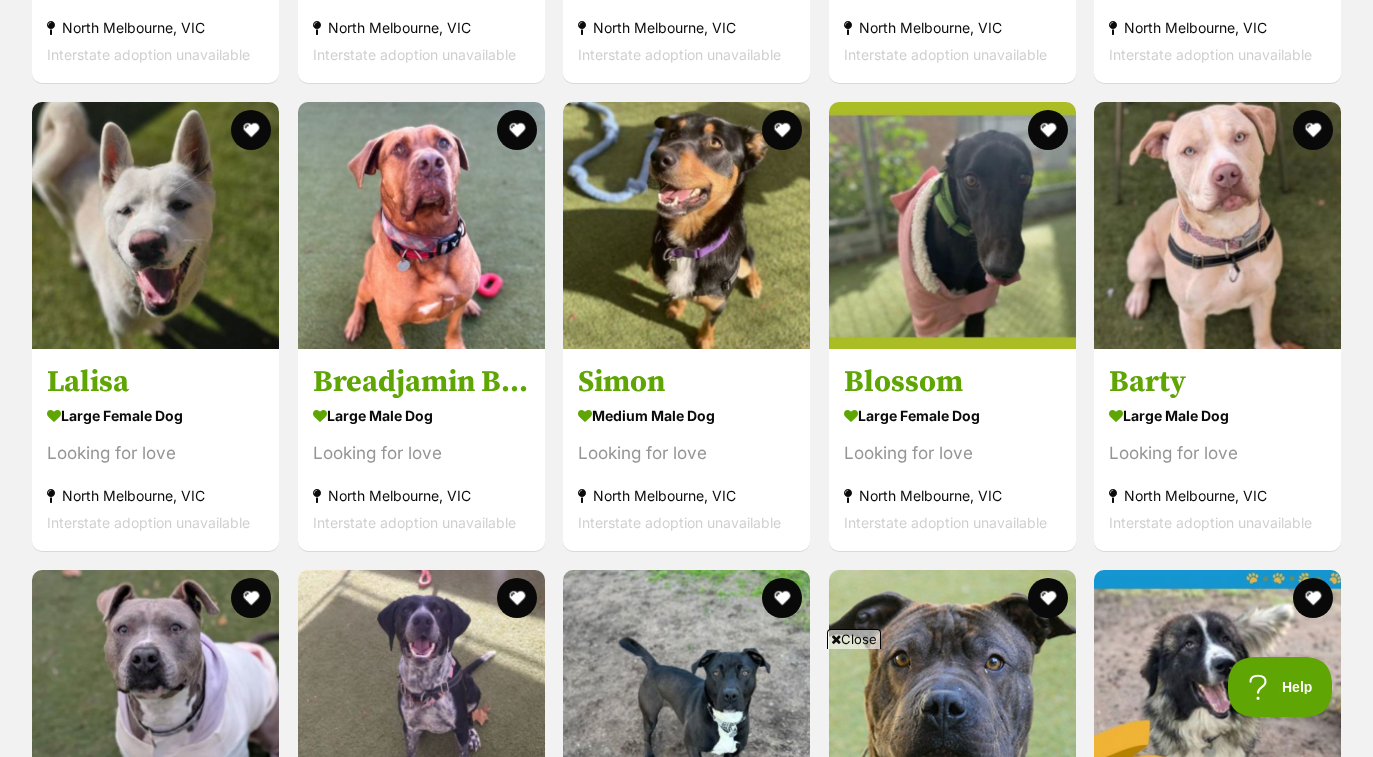 scroll, scrollTop: 3953, scrollLeft: 0, axis: vertical 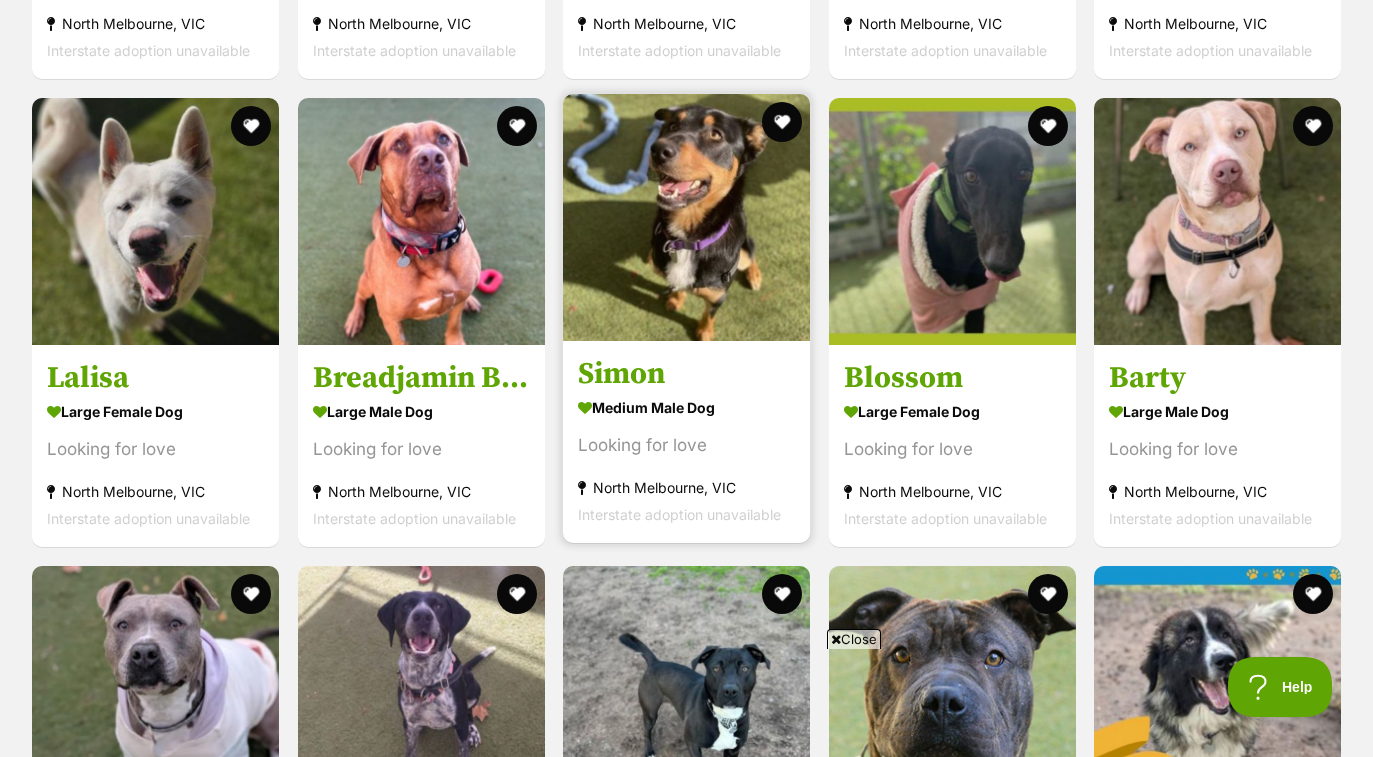 click at bounding box center (686, 217) 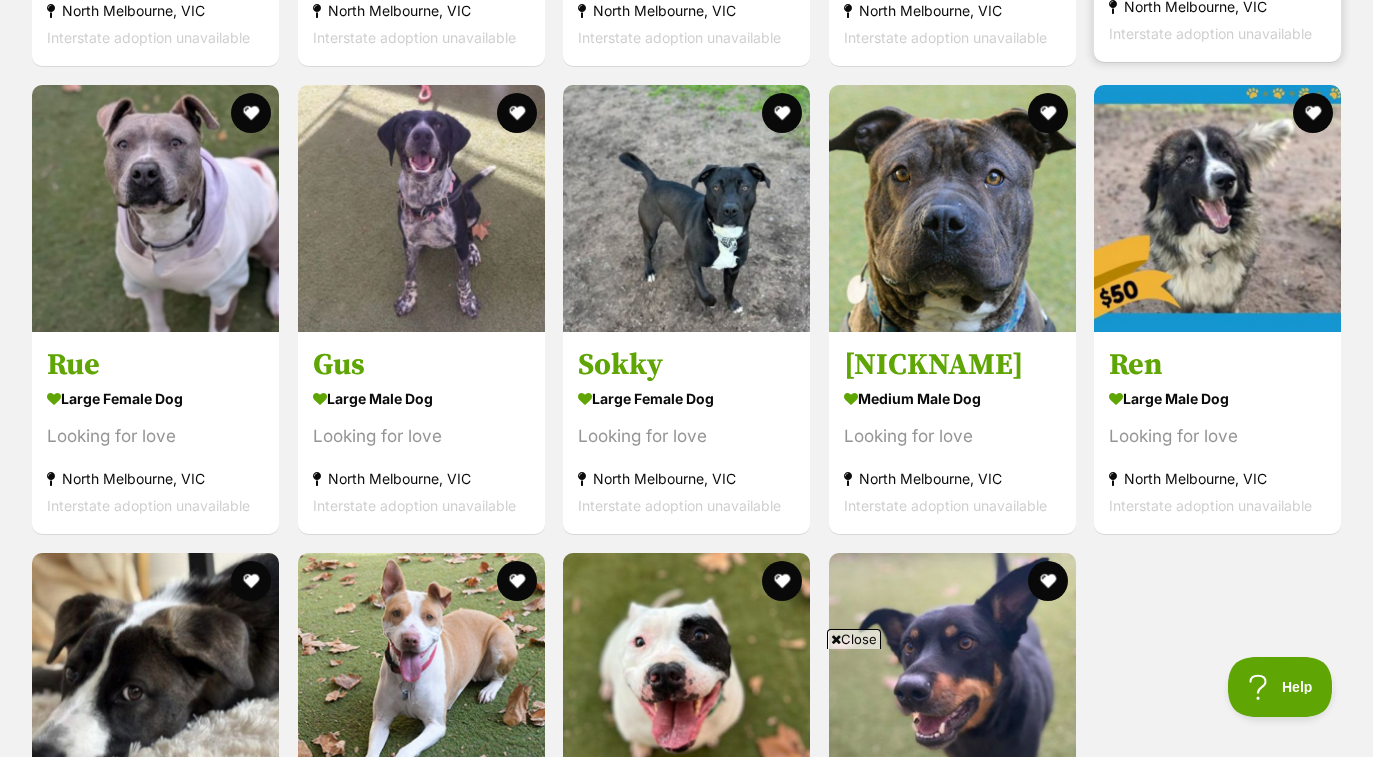 scroll, scrollTop: 4437, scrollLeft: 0, axis: vertical 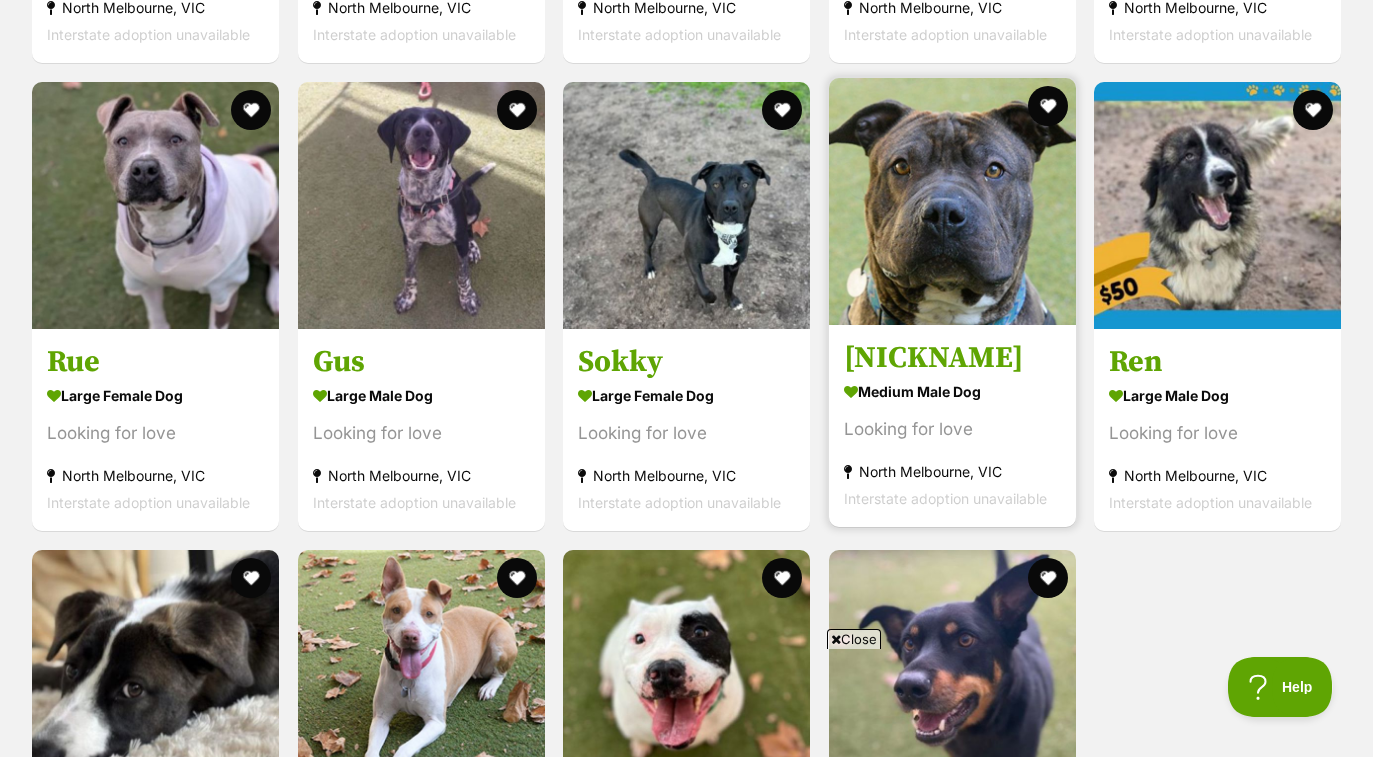 click at bounding box center [952, 201] 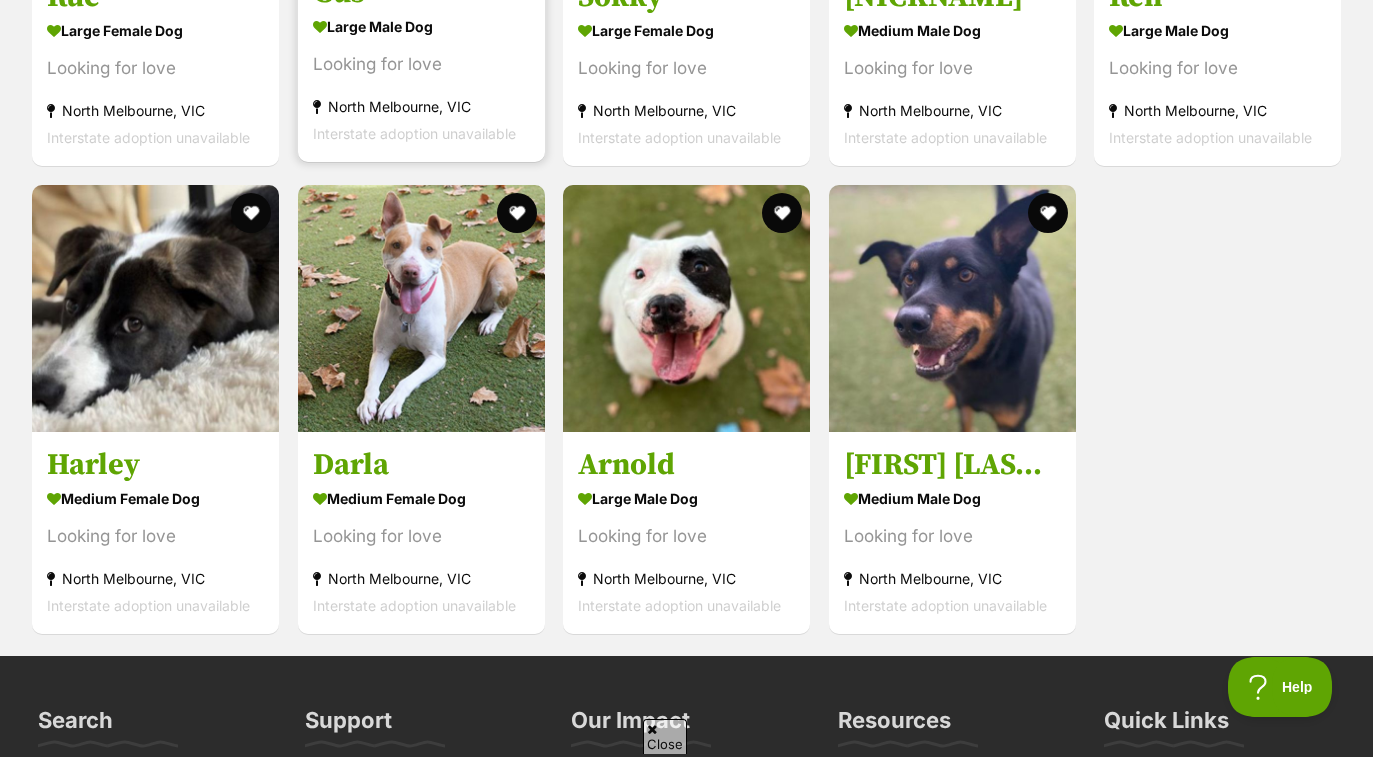 scroll, scrollTop: 0, scrollLeft: 0, axis: both 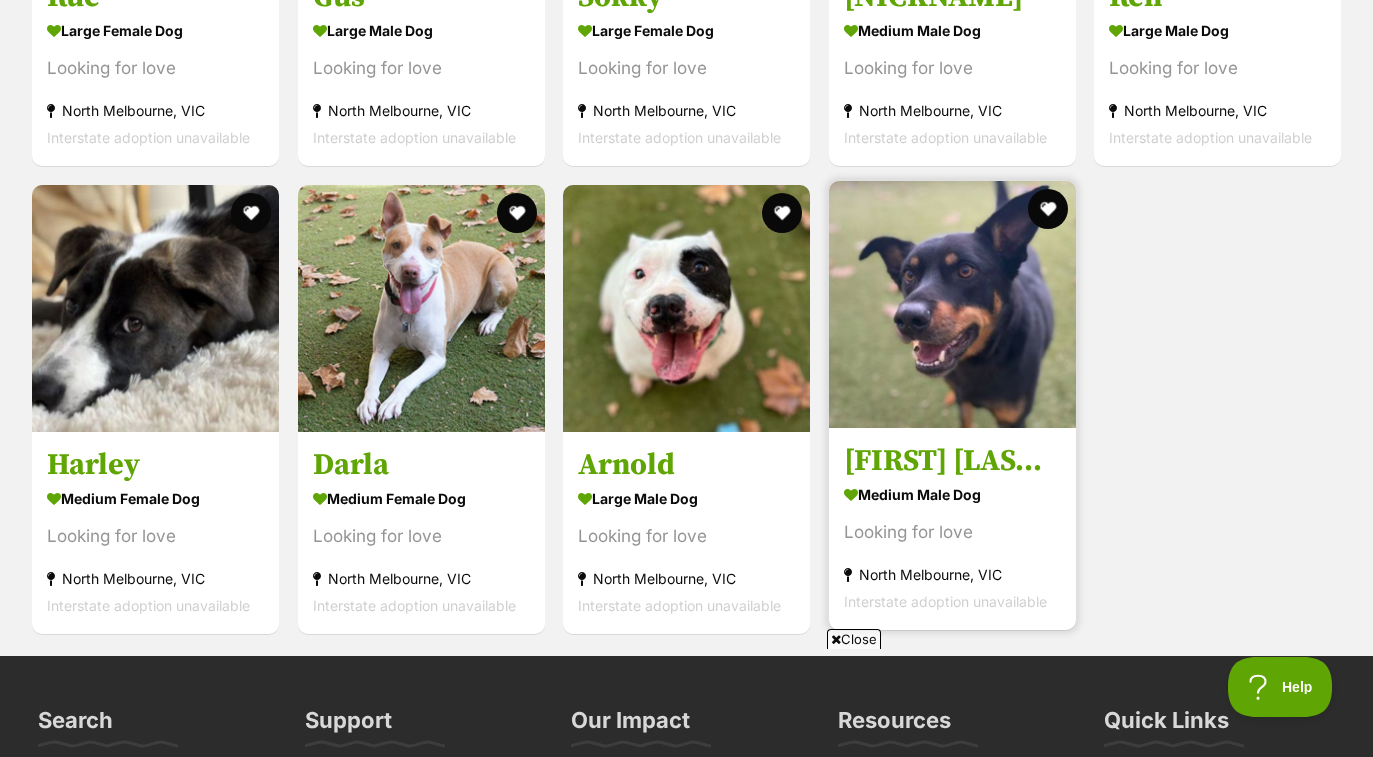 click at bounding box center [952, 304] 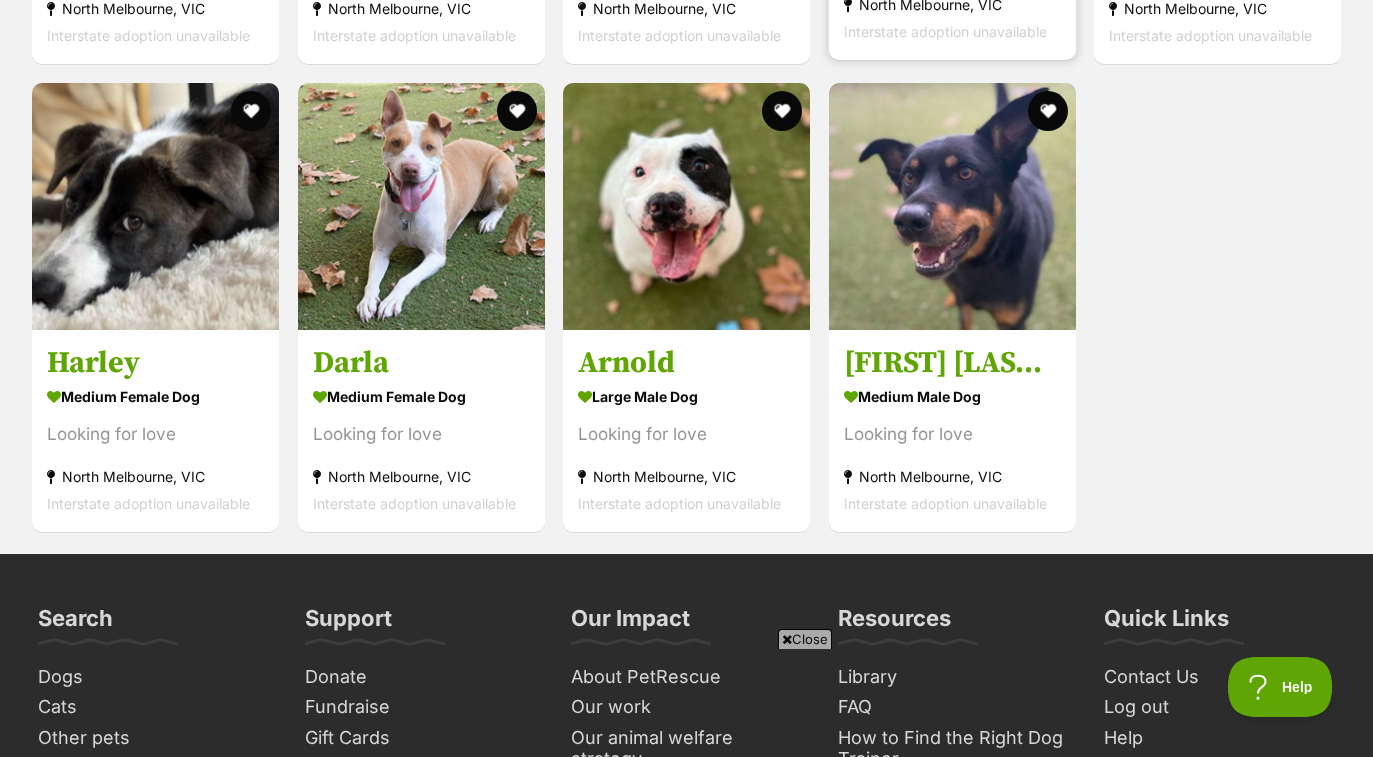 scroll, scrollTop: 0, scrollLeft: 0, axis: both 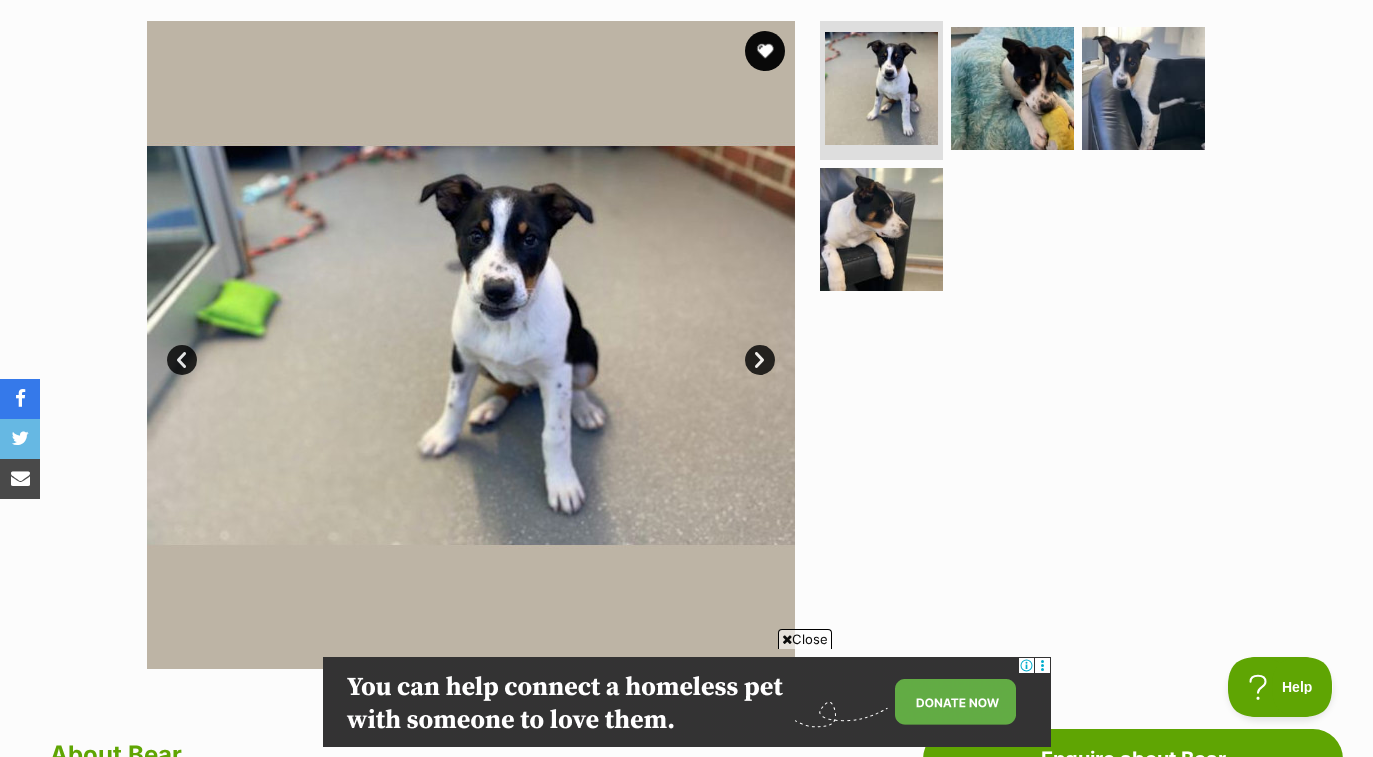click on "Next" at bounding box center (760, 360) 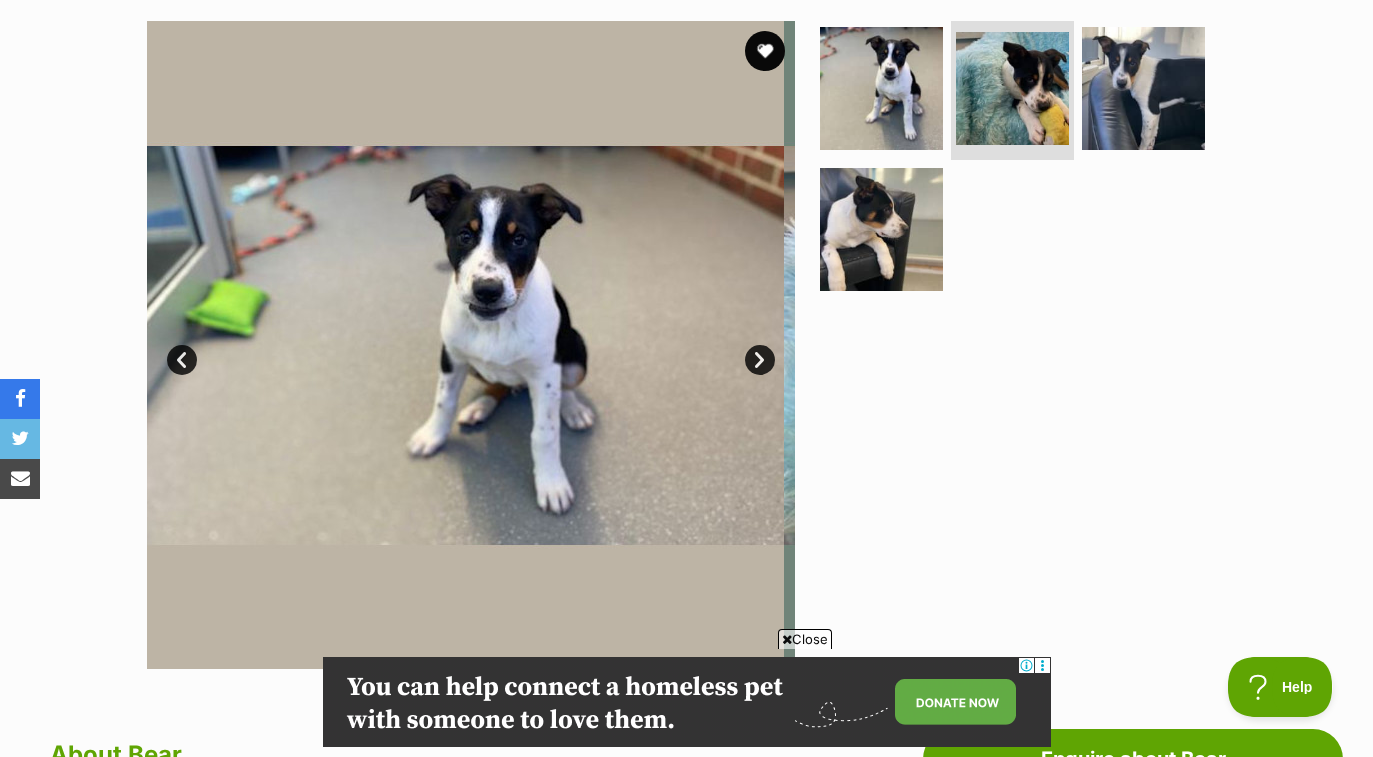 scroll, scrollTop: 0, scrollLeft: 0, axis: both 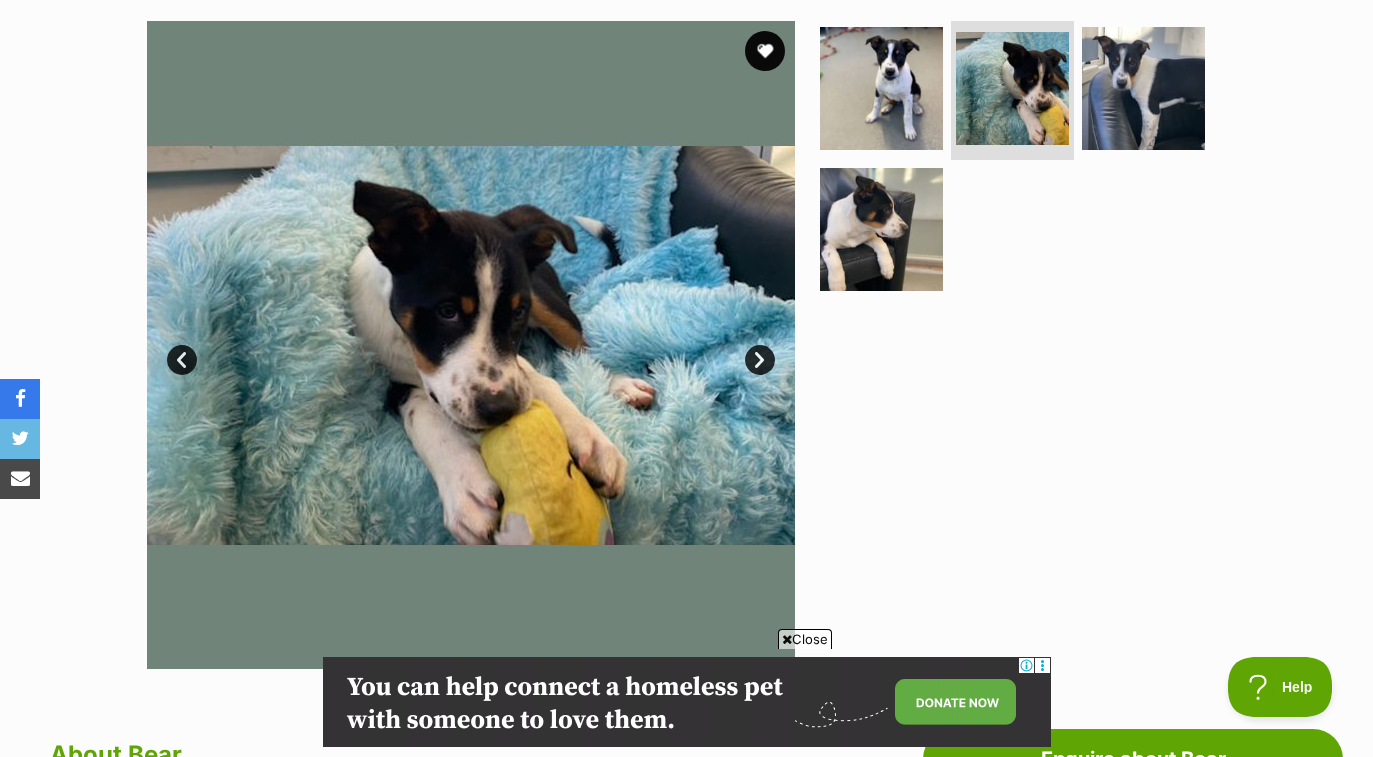 click on "Next" at bounding box center [760, 360] 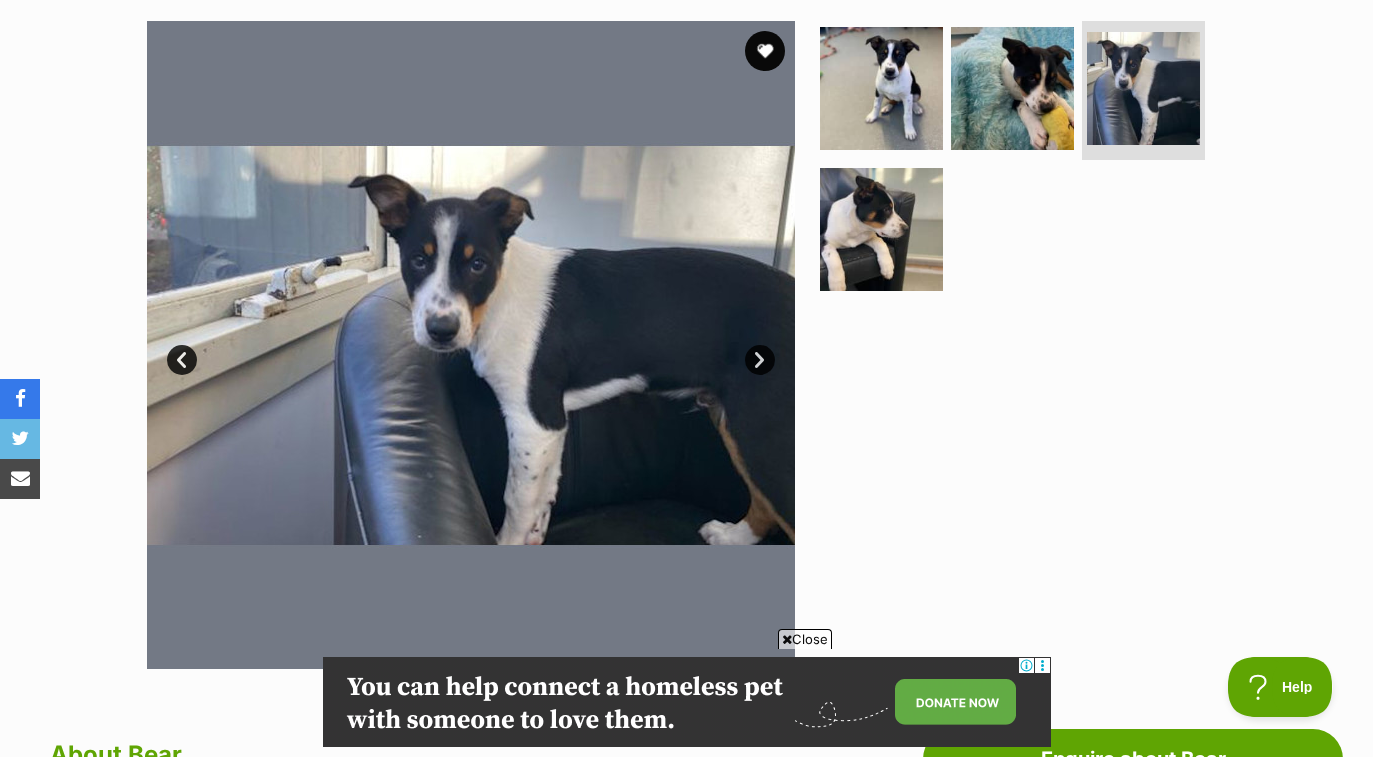 click on "Next" at bounding box center (760, 360) 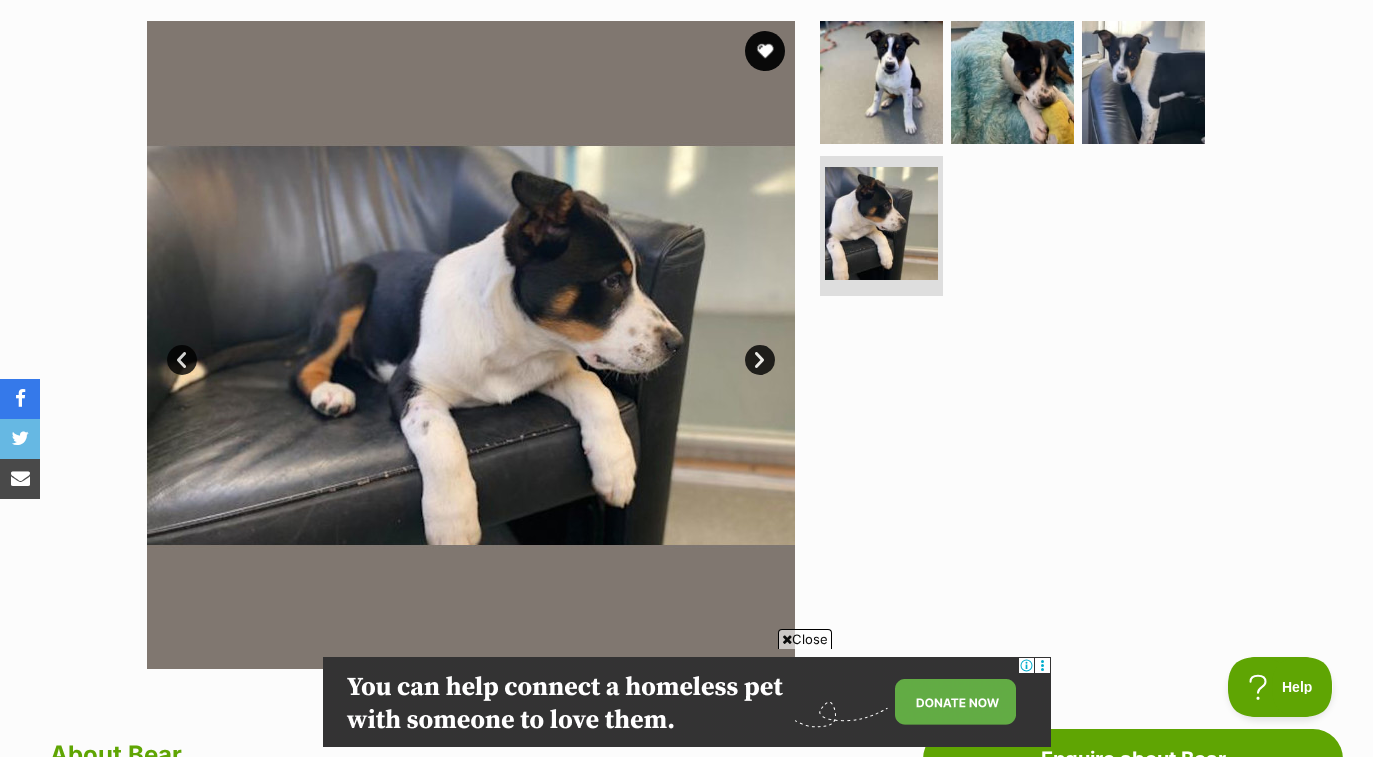 click on "Next" at bounding box center [760, 360] 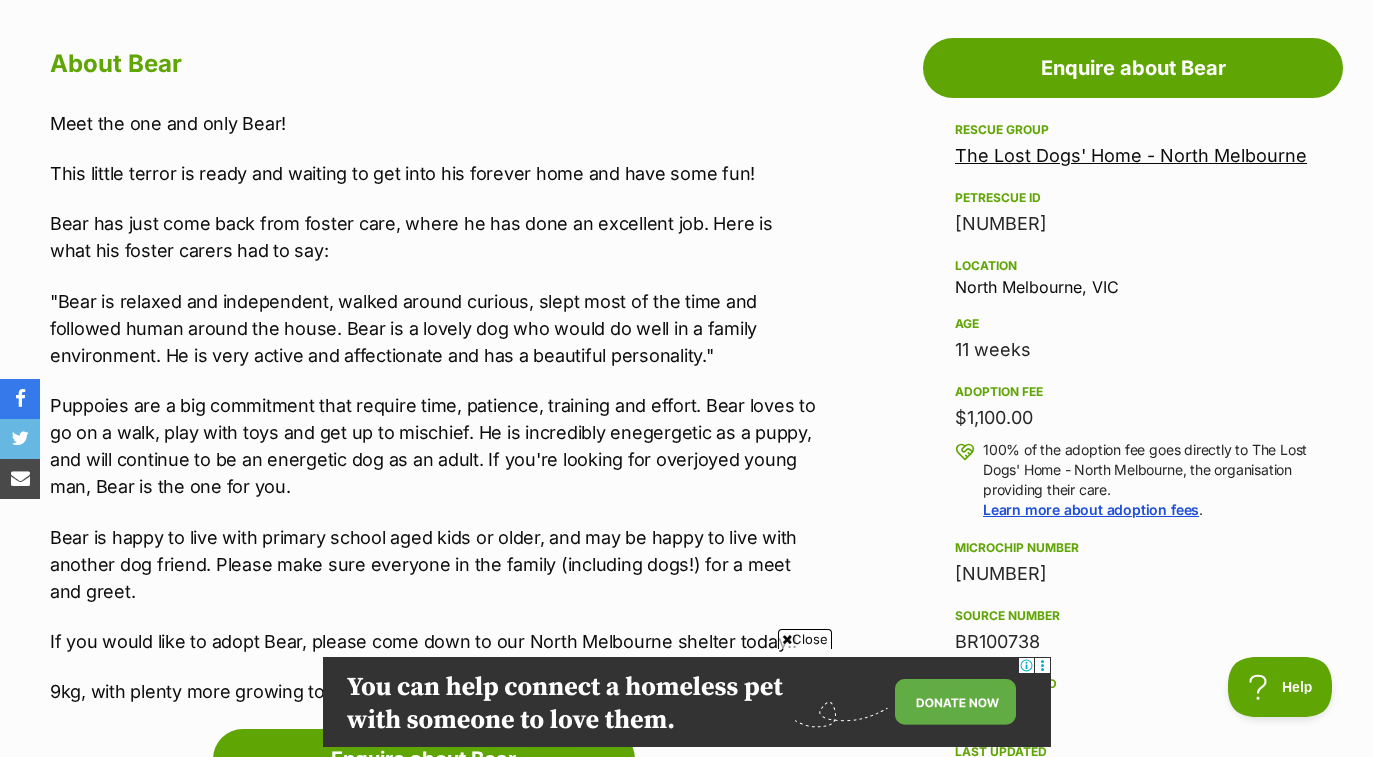 scroll, scrollTop: 1089, scrollLeft: 0, axis: vertical 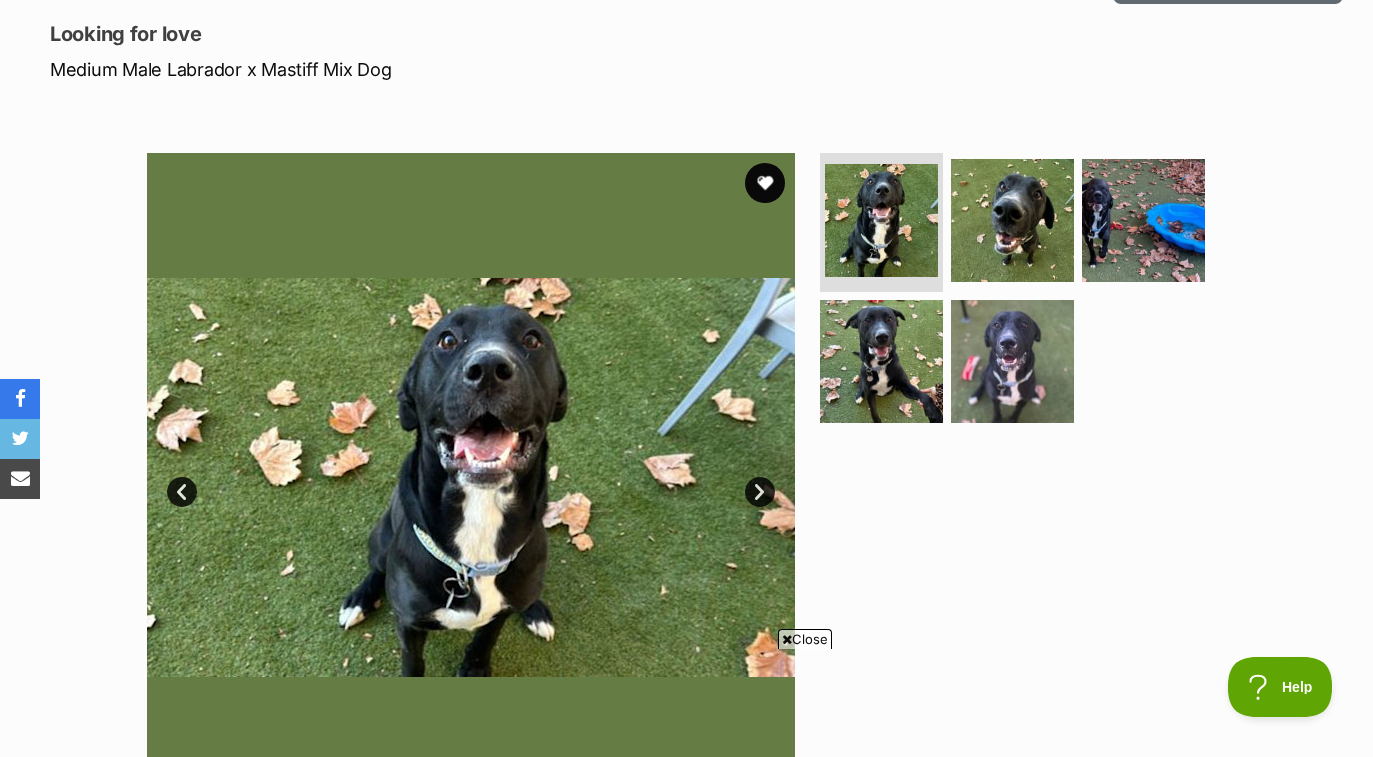 click on "Next" at bounding box center [760, 492] 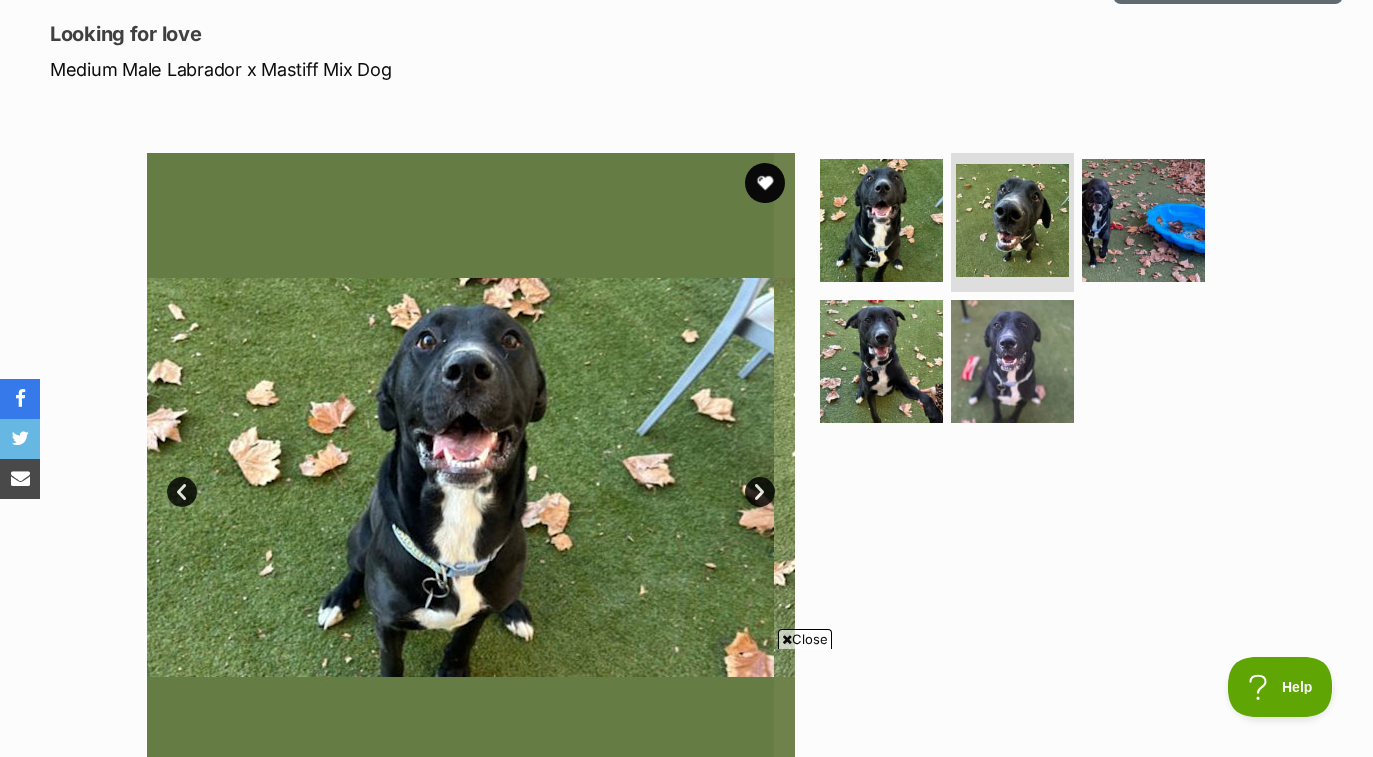 scroll, scrollTop: 0, scrollLeft: 0, axis: both 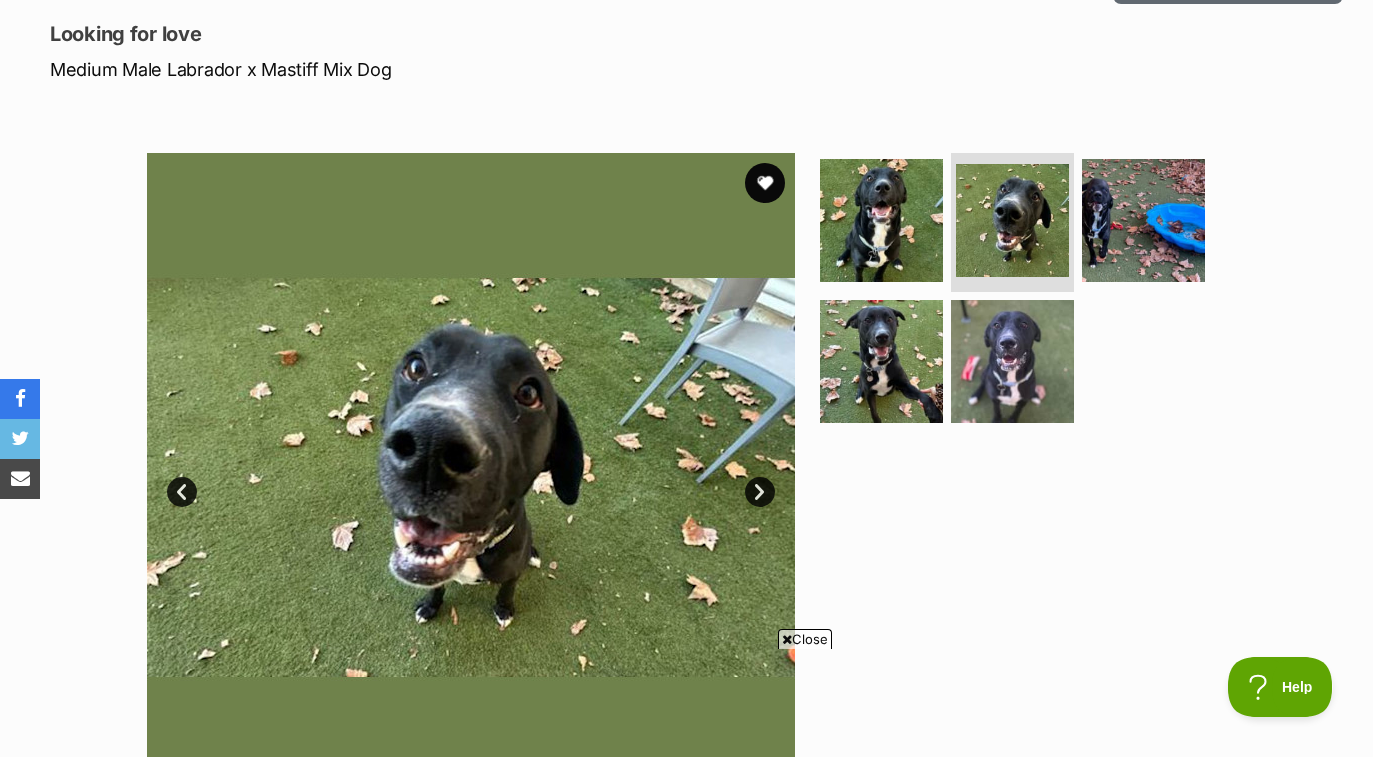 click on "Next" at bounding box center (760, 492) 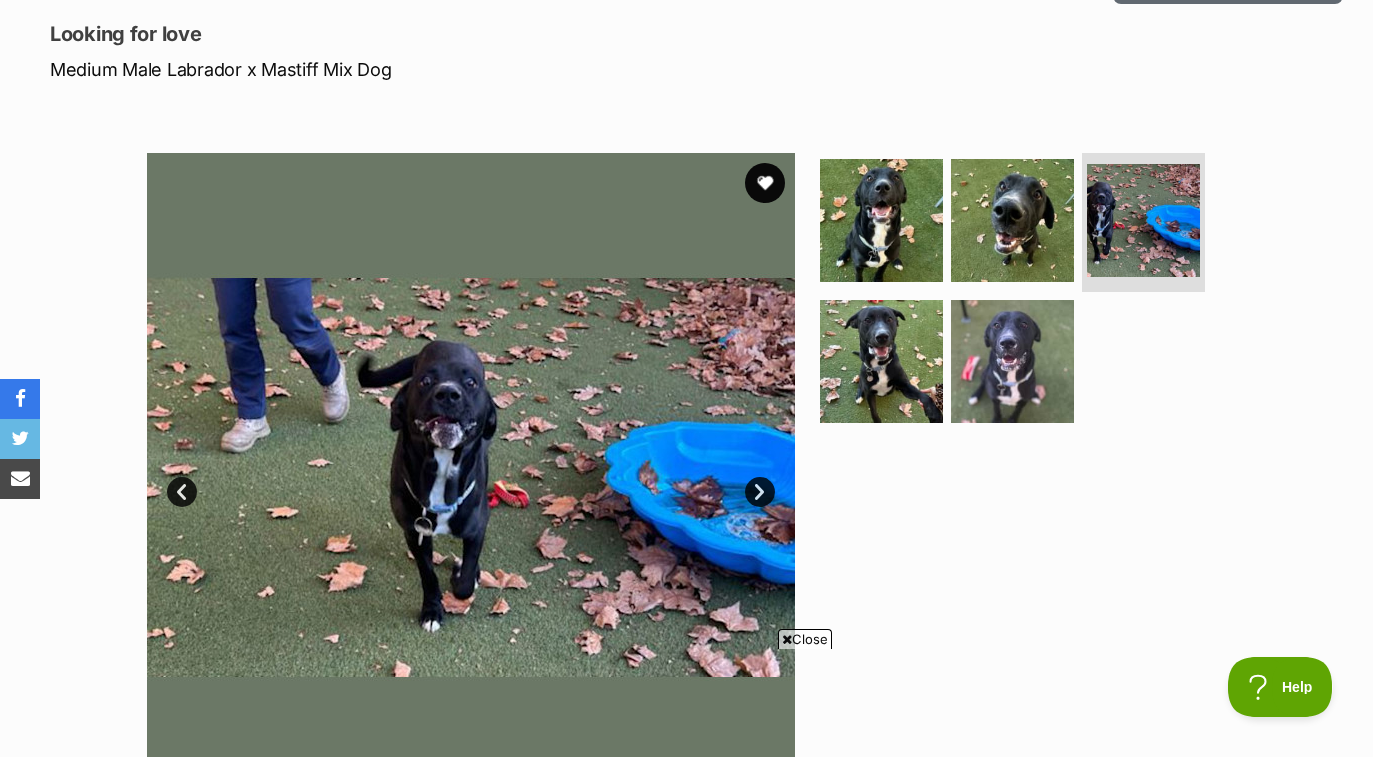 click on "Next" at bounding box center (760, 492) 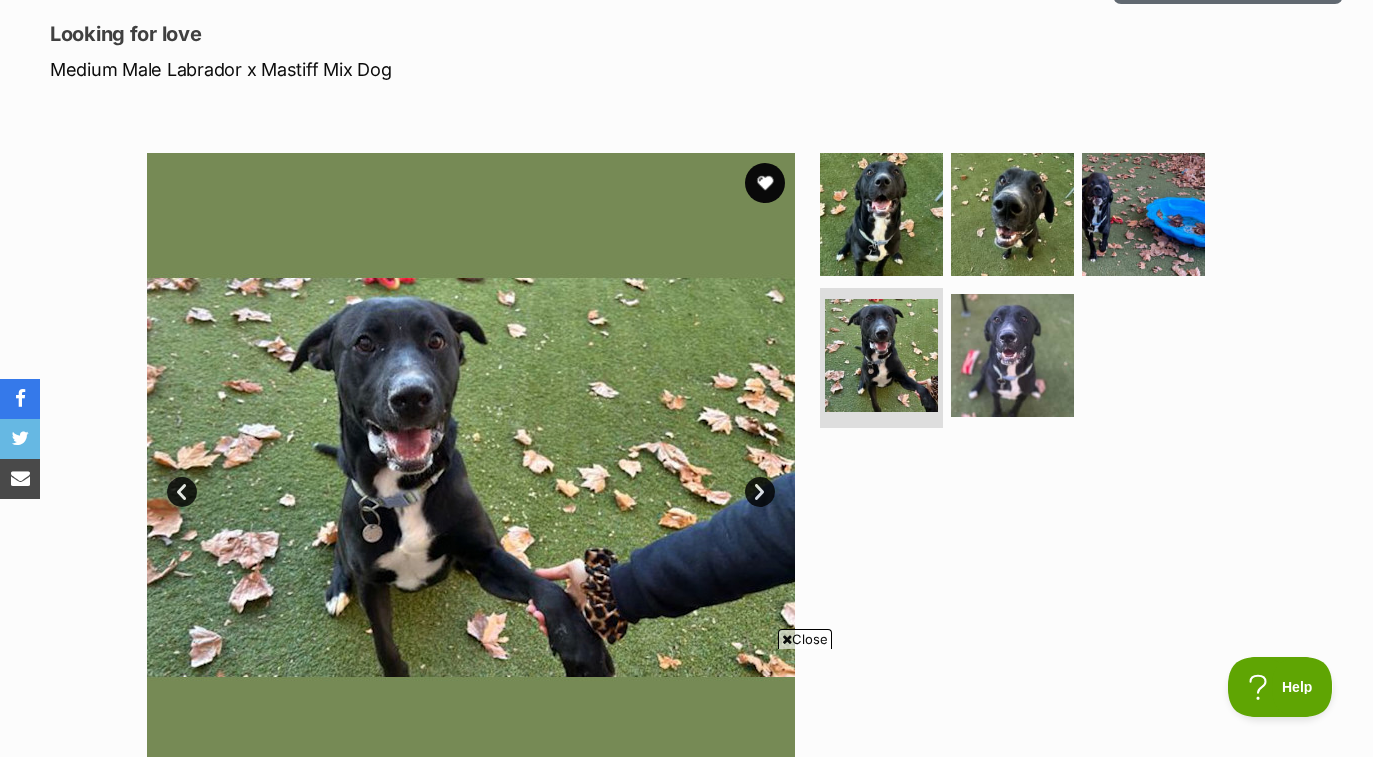 click on "Next" at bounding box center (760, 492) 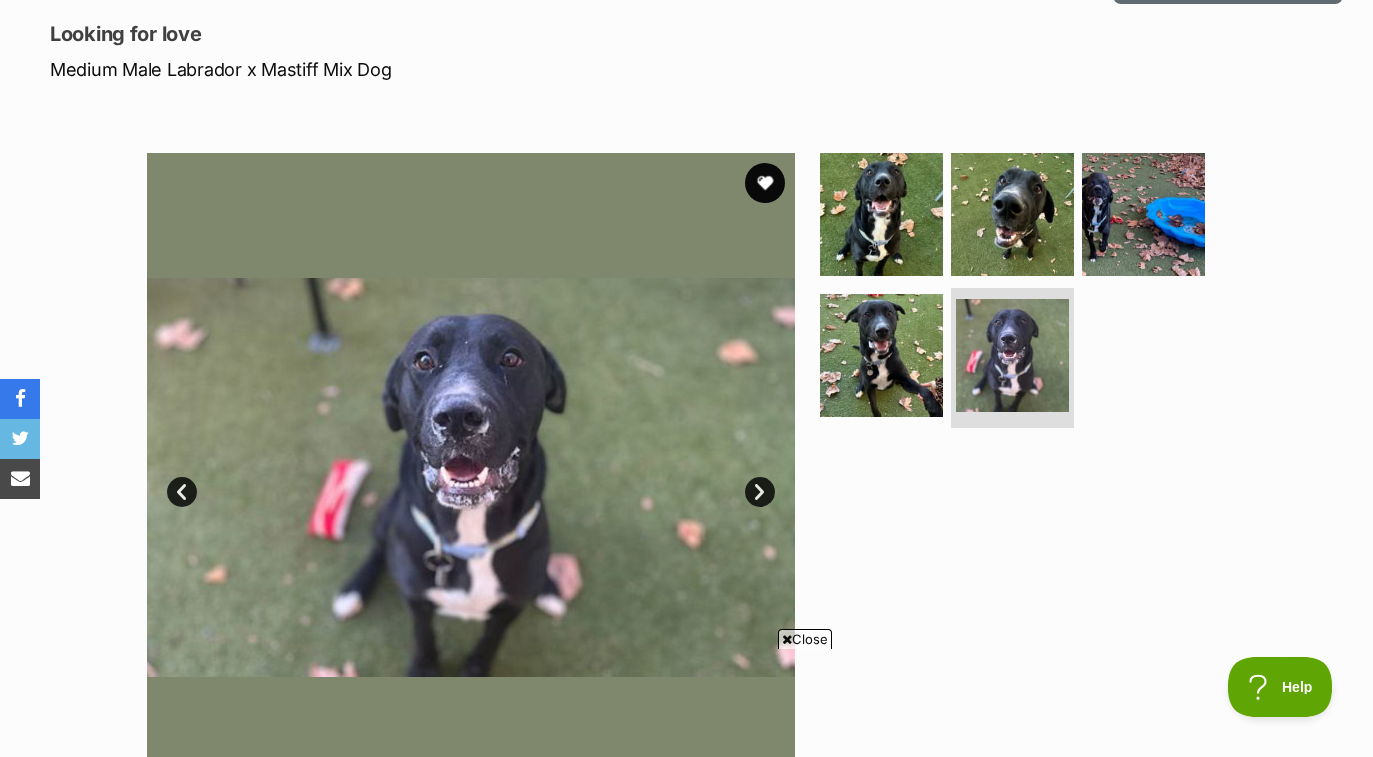 click on "Next" at bounding box center (760, 492) 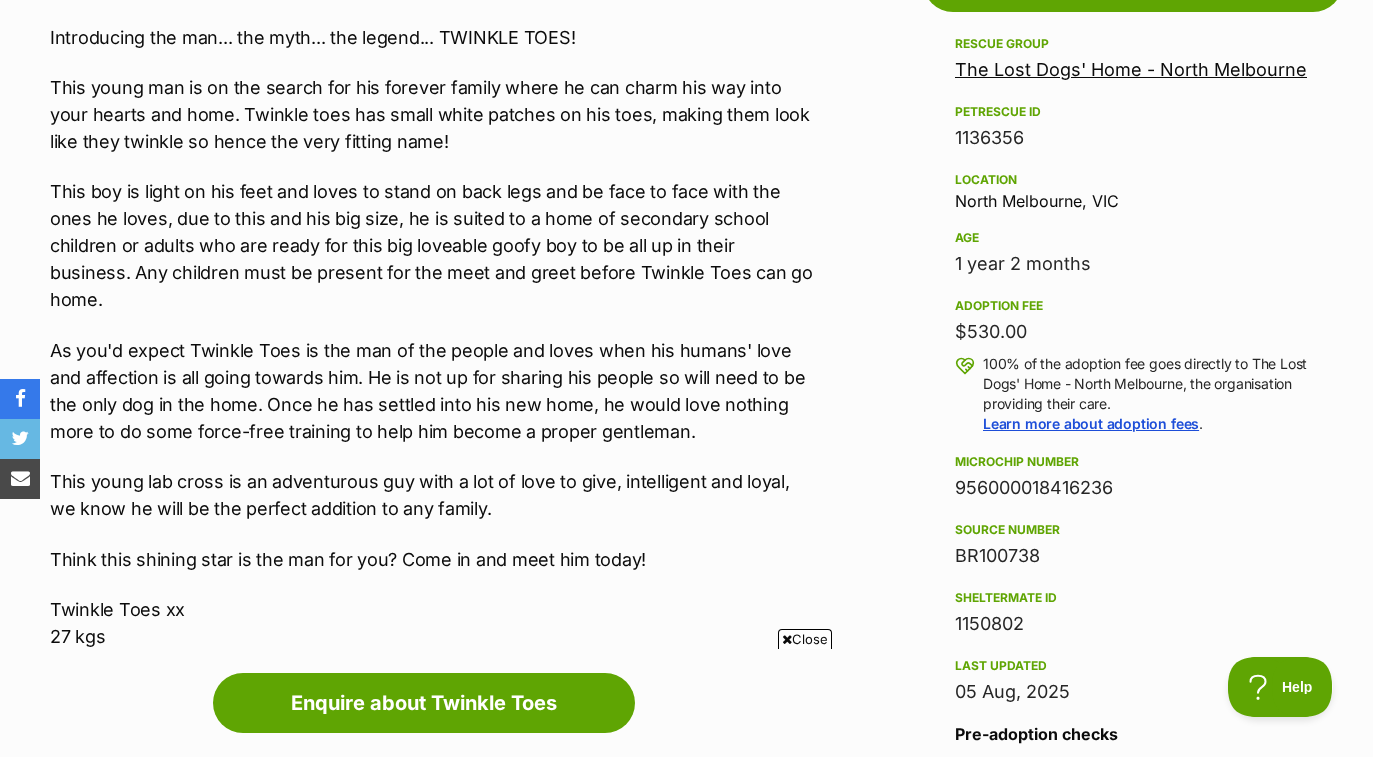 scroll, scrollTop: 1174, scrollLeft: 0, axis: vertical 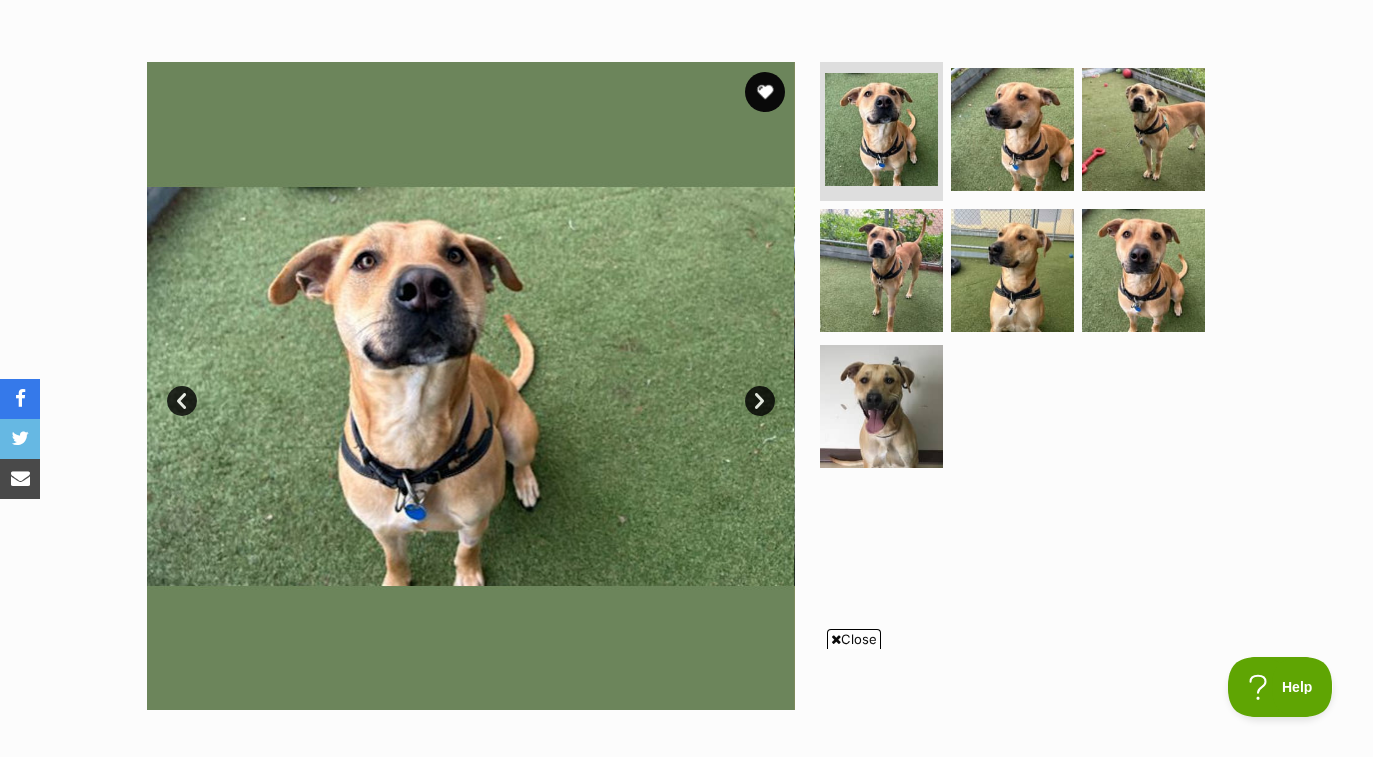 click on "Next" at bounding box center [760, 401] 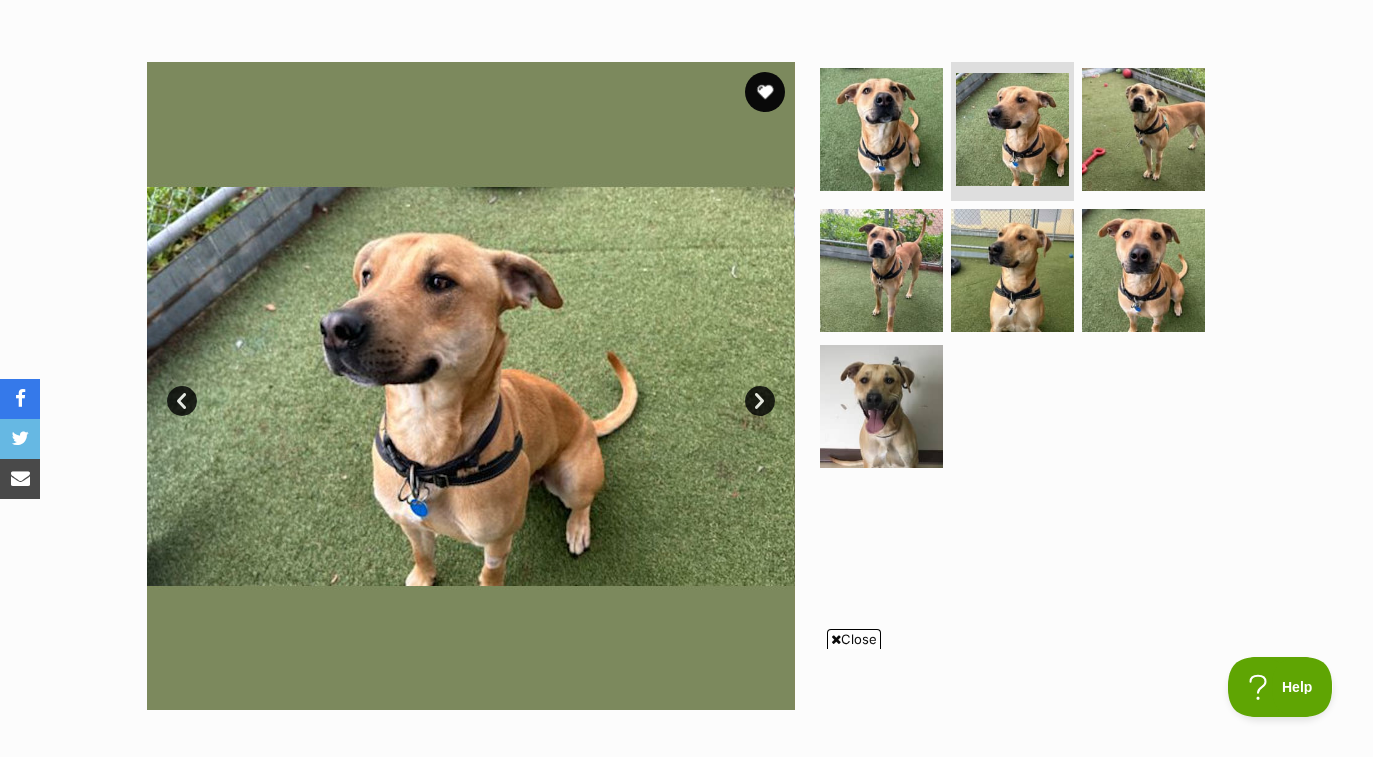 click on "Next" at bounding box center (760, 401) 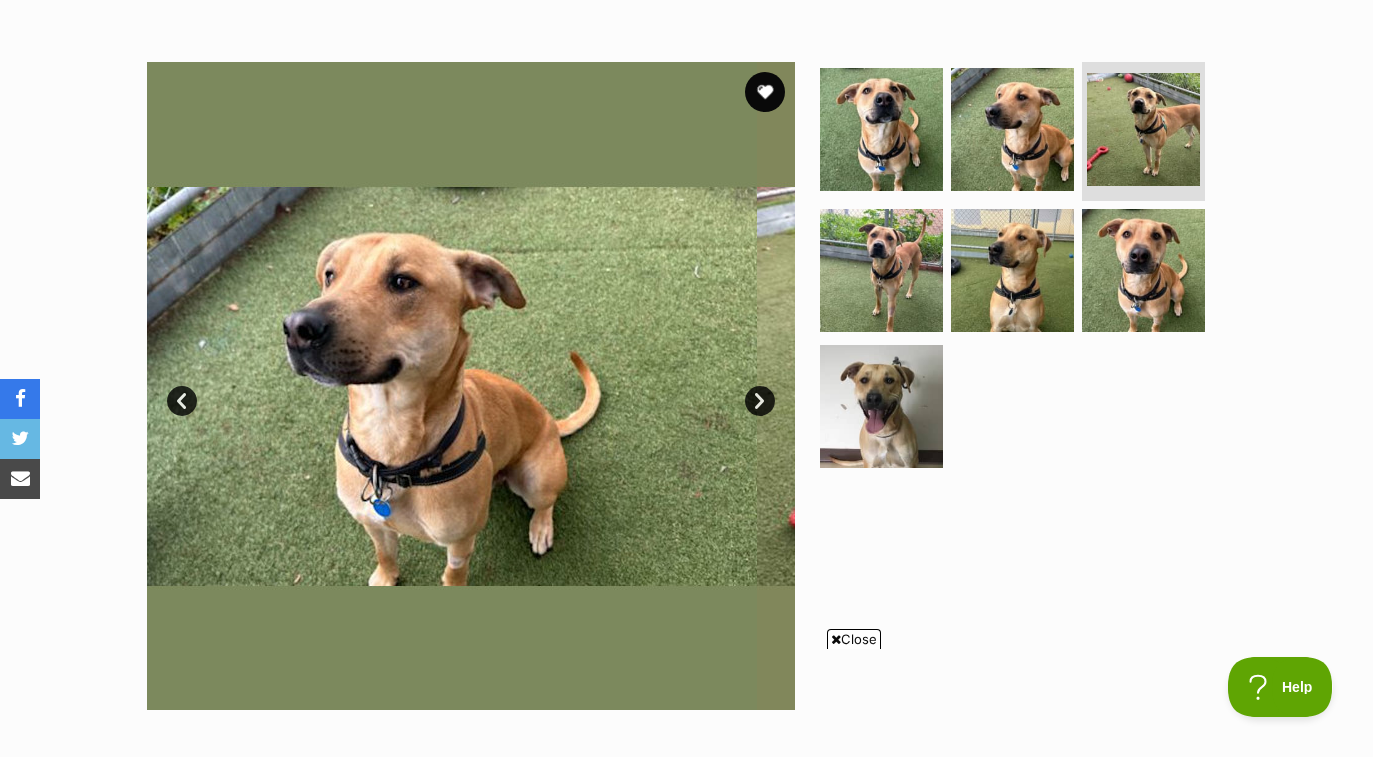 scroll, scrollTop: 0, scrollLeft: 0, axis: both 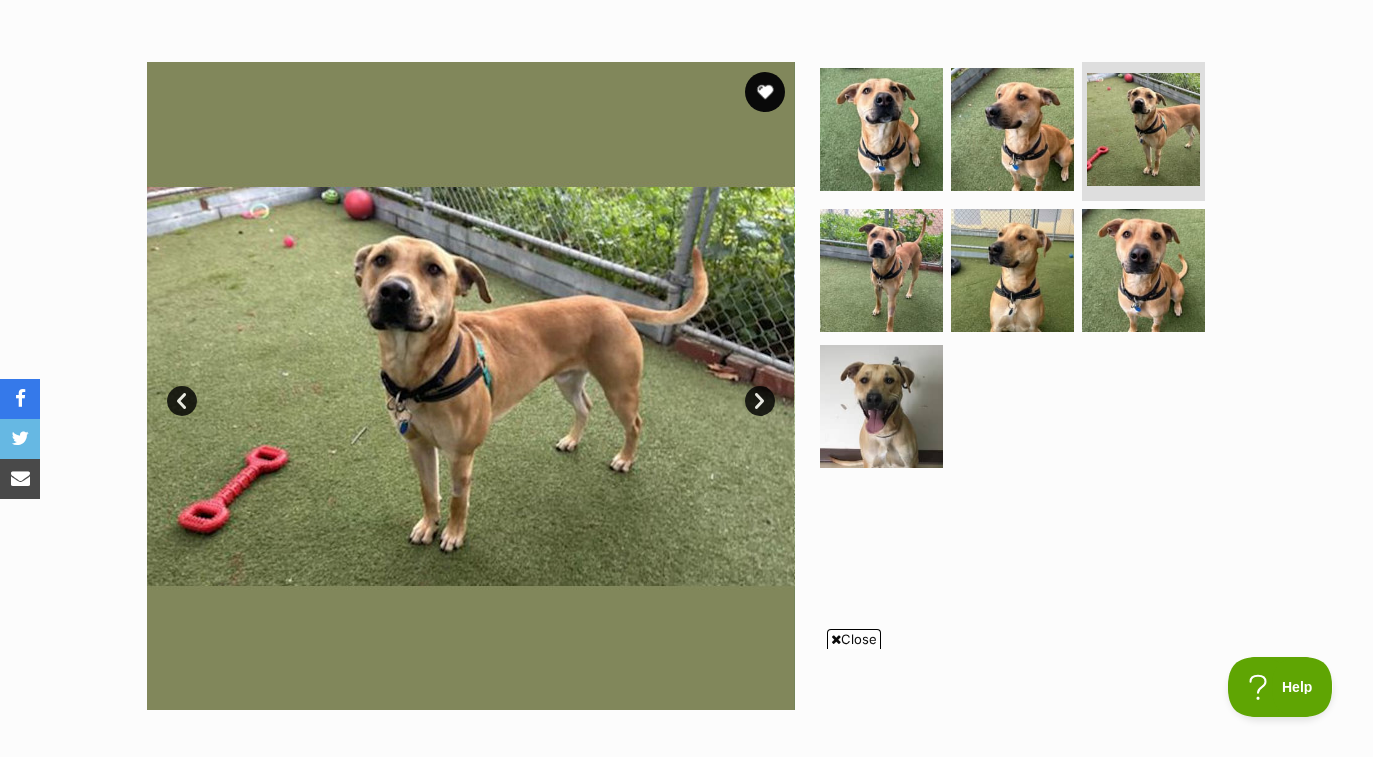 click on "Next" at bounding box center [760, 401] 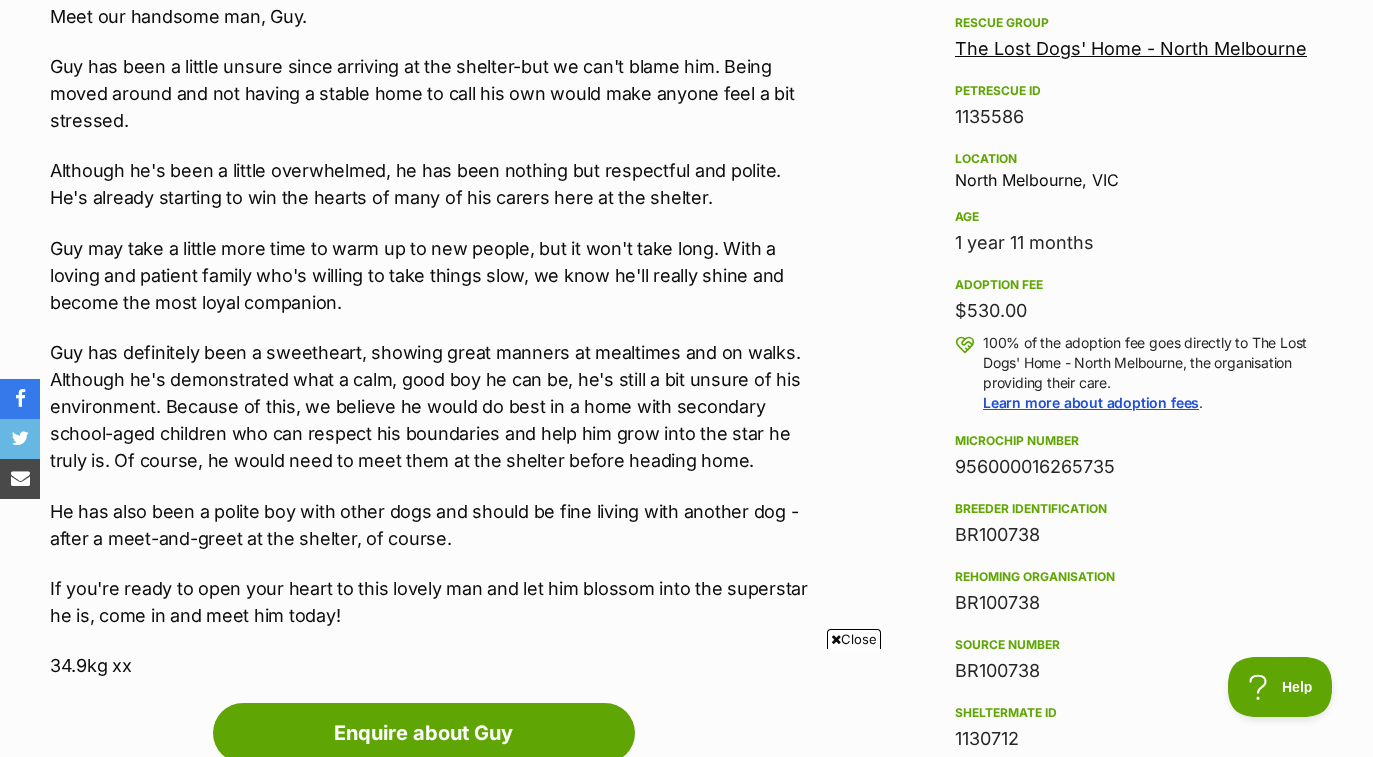scroll, scrollTop: 1194, scrollLeft: 0, axis: vertical 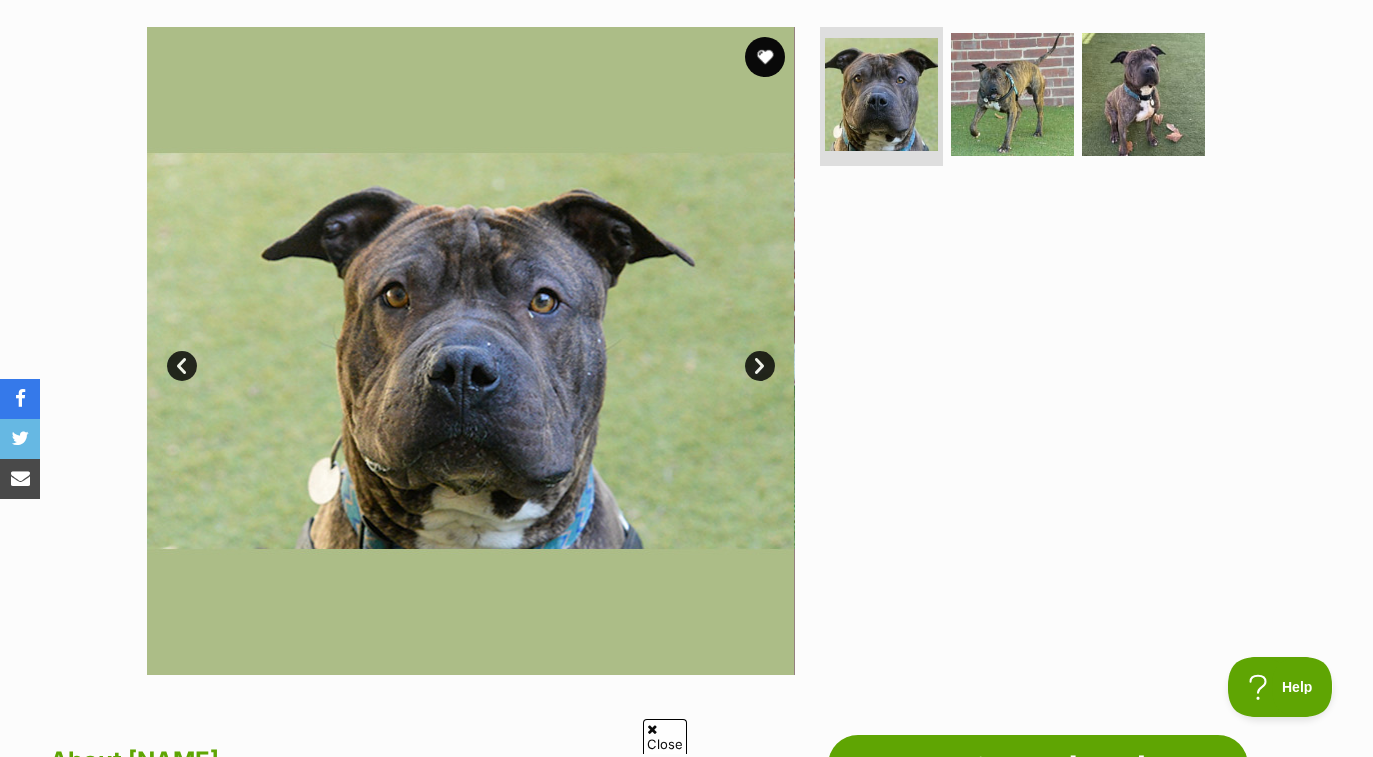 click on "Next" at bounding box center [760, 366] 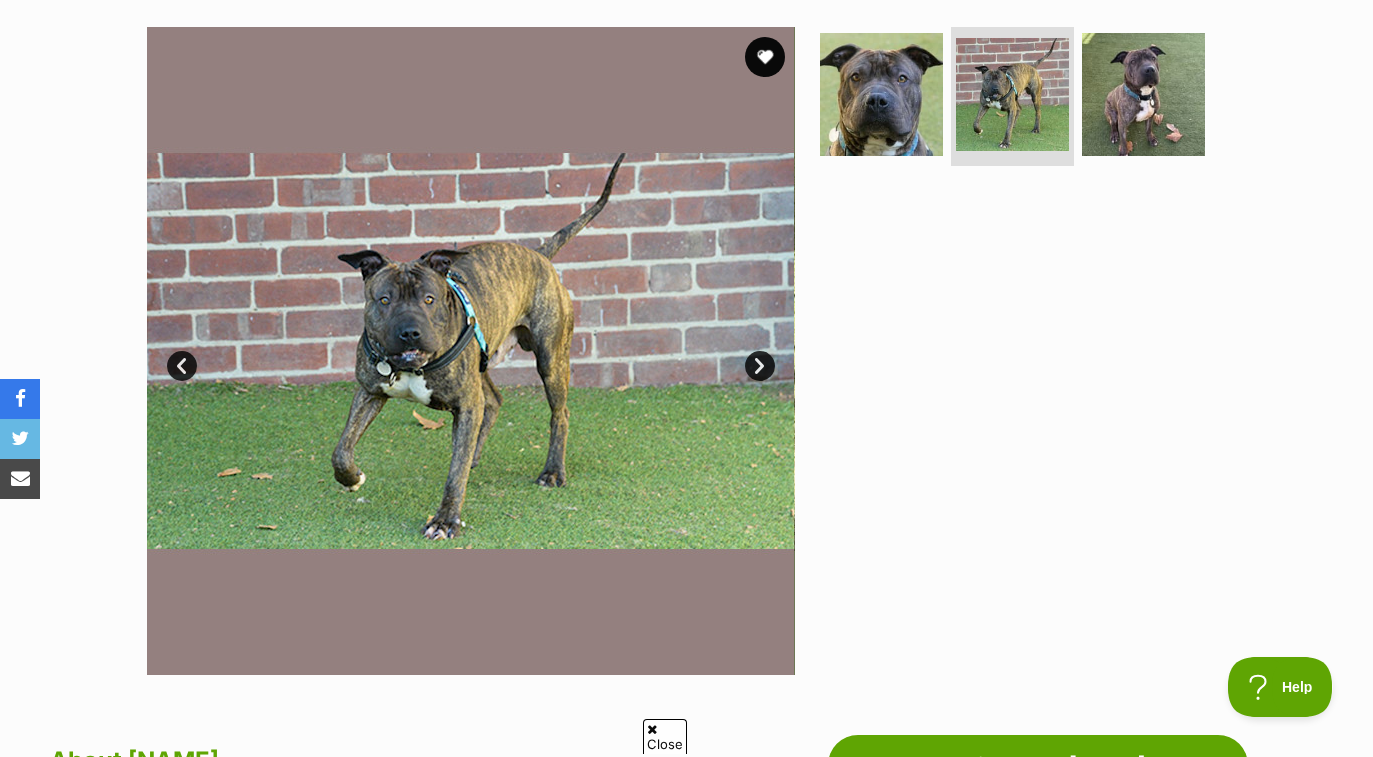 scroll, scrollTop: 0, scrollLeft: 0, axis: both 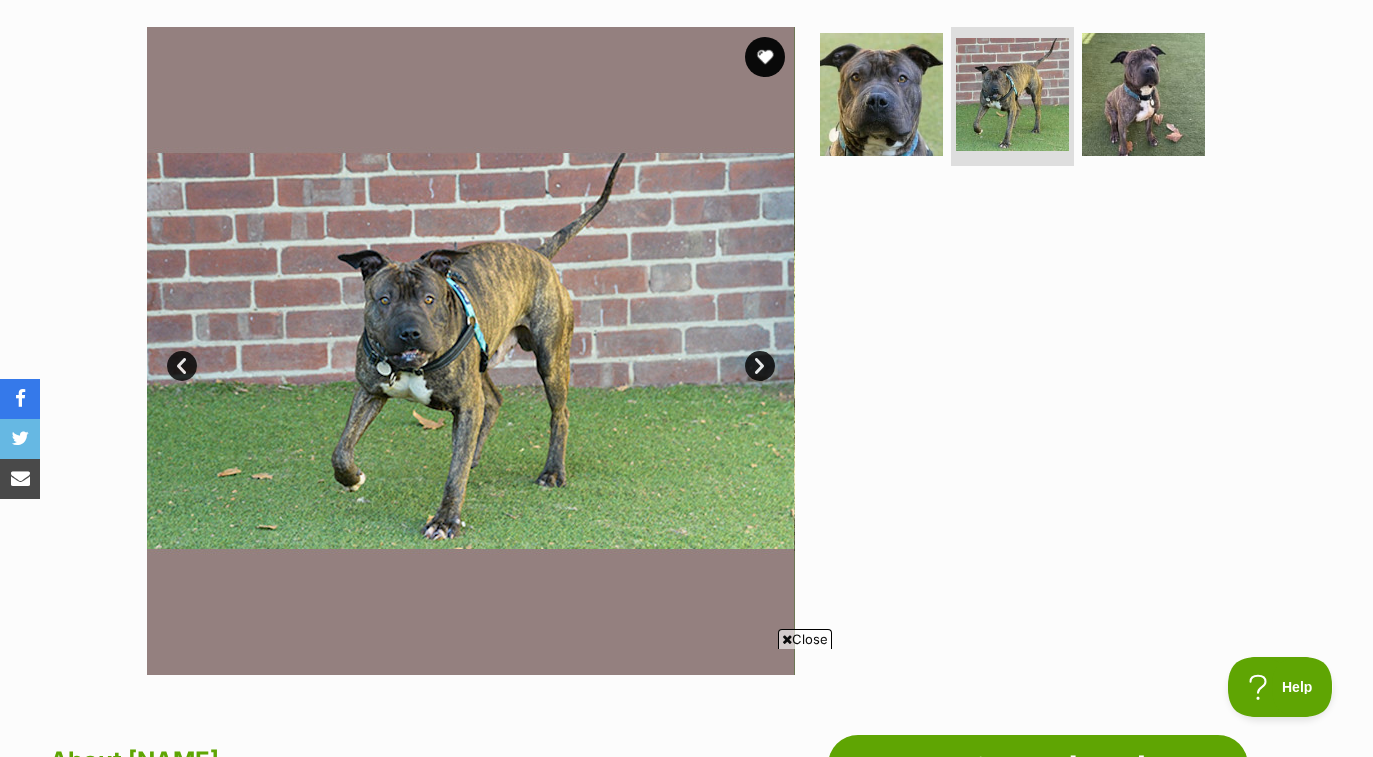 click on "Next" at bounding box center (760, 366) 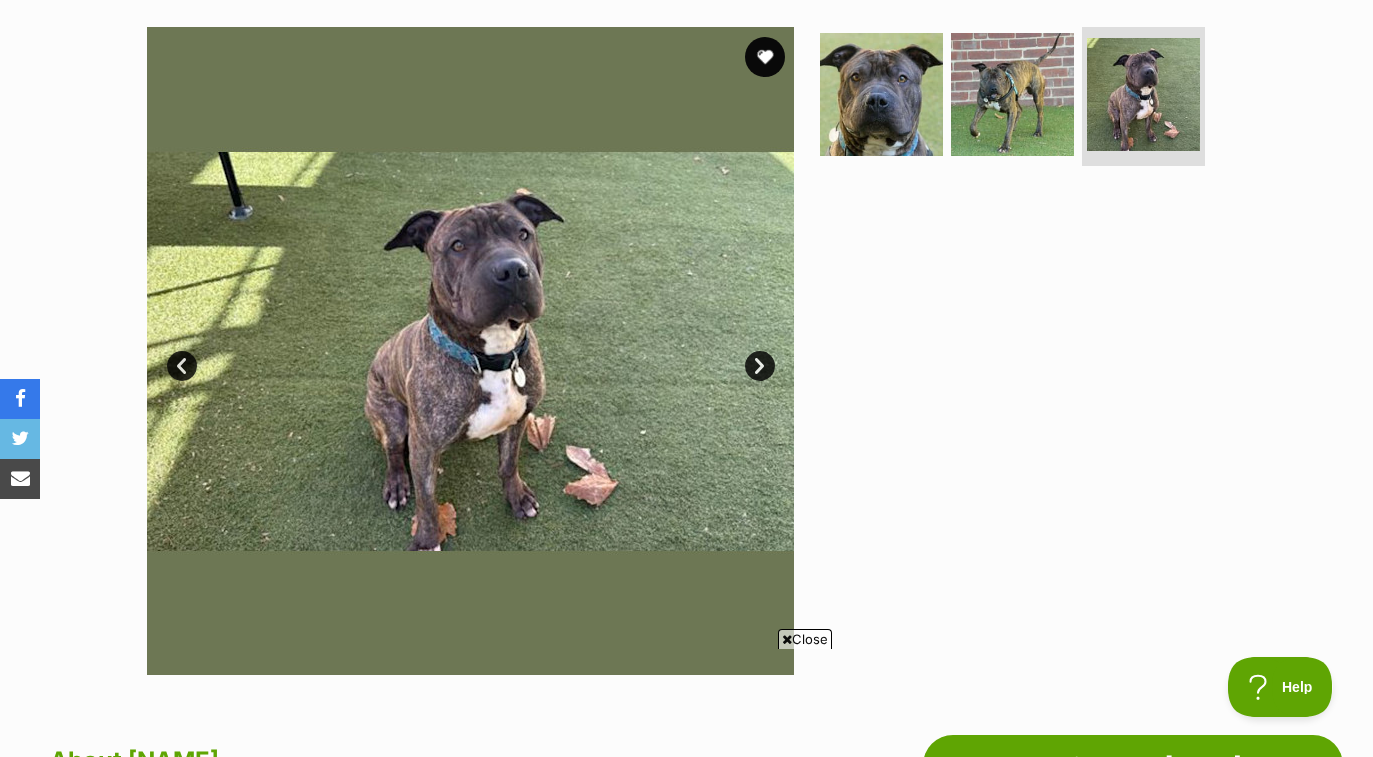 scroll, scrollTop: 0, scrollLeft: 0, axis: both 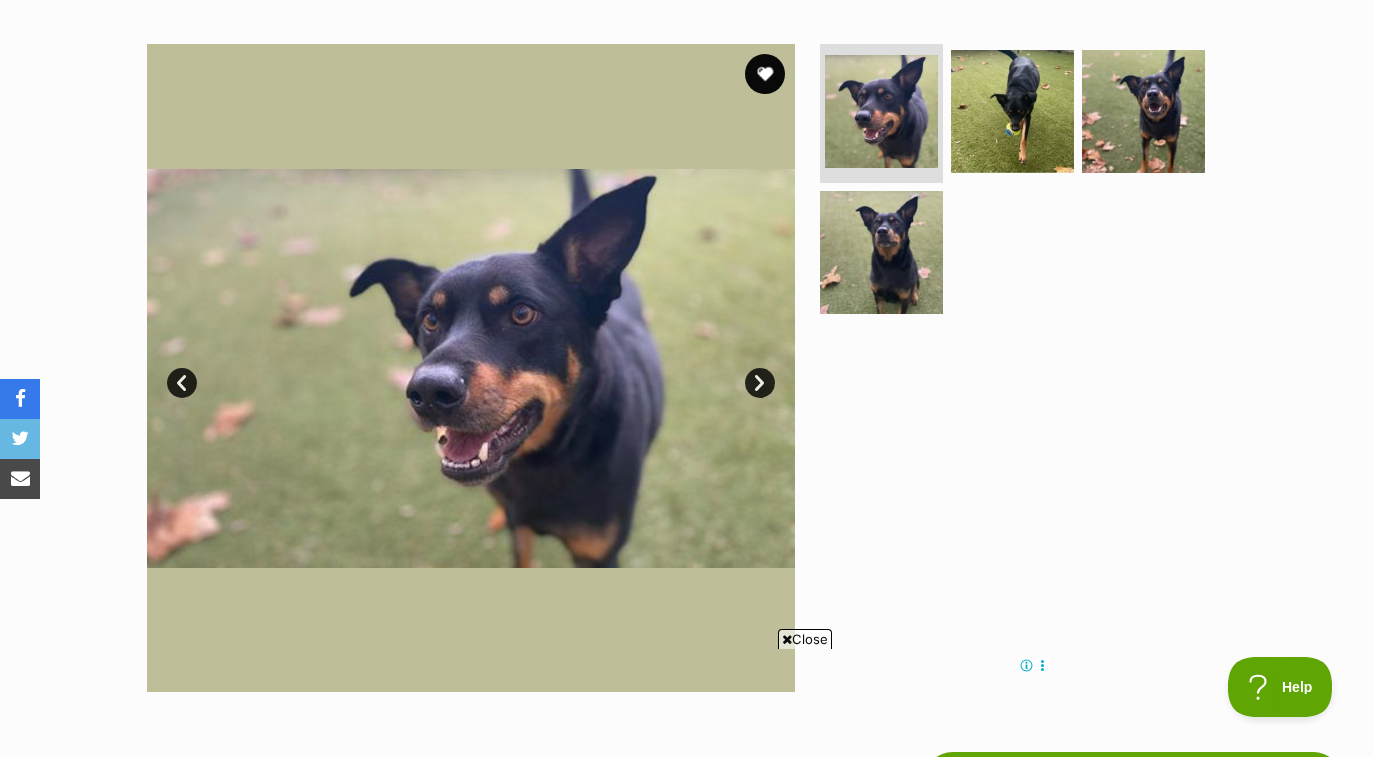 click on "Next" at bounding box center [760, 383] 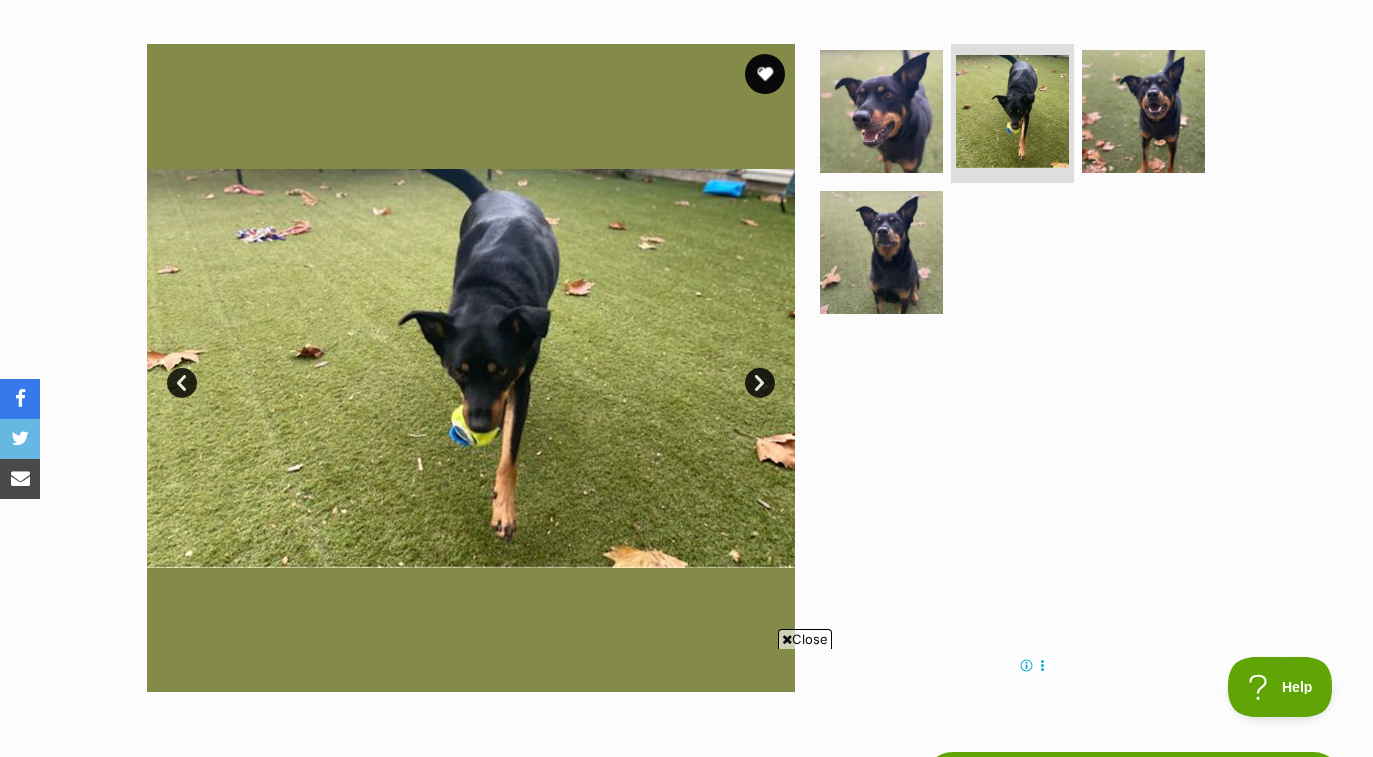 click on "Next" at bounding box center (760, 383) 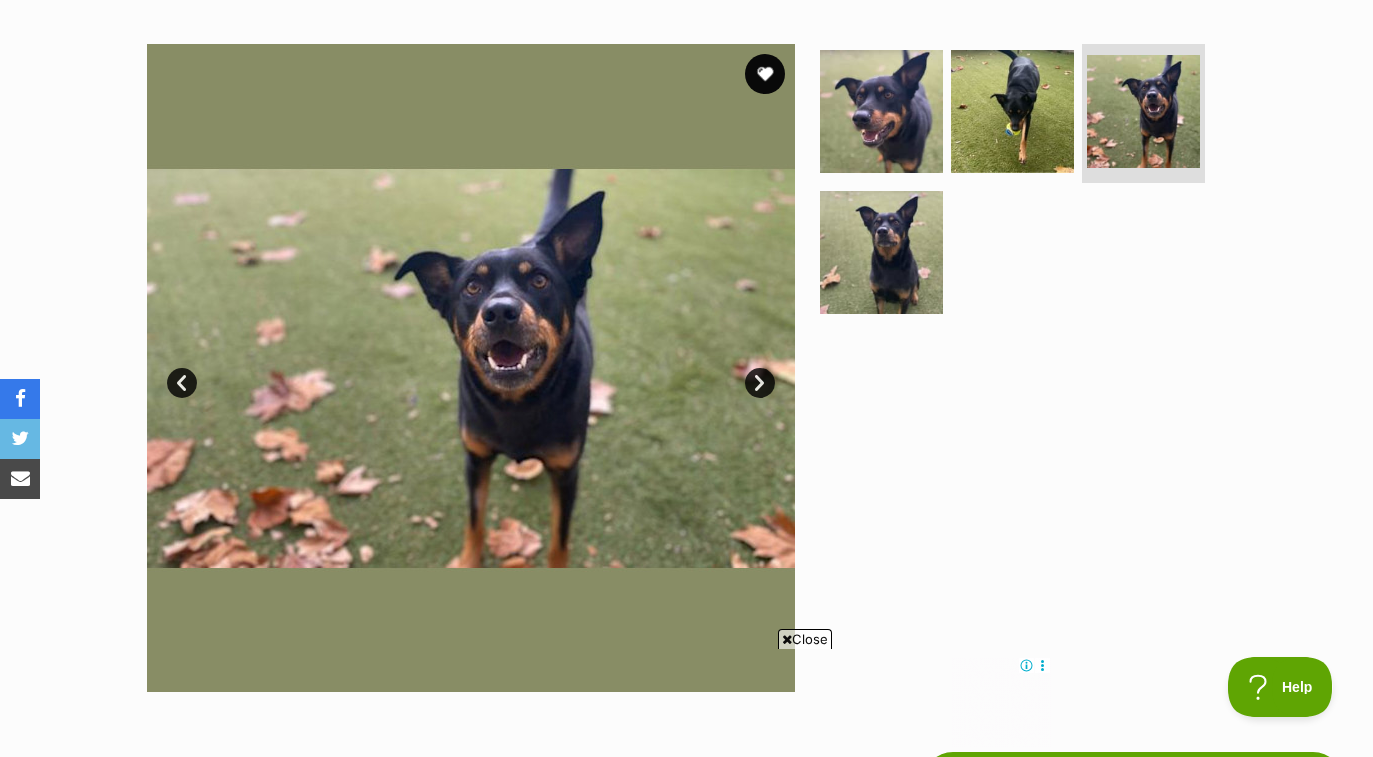 click on "Next" at bounding box center [760, 383] 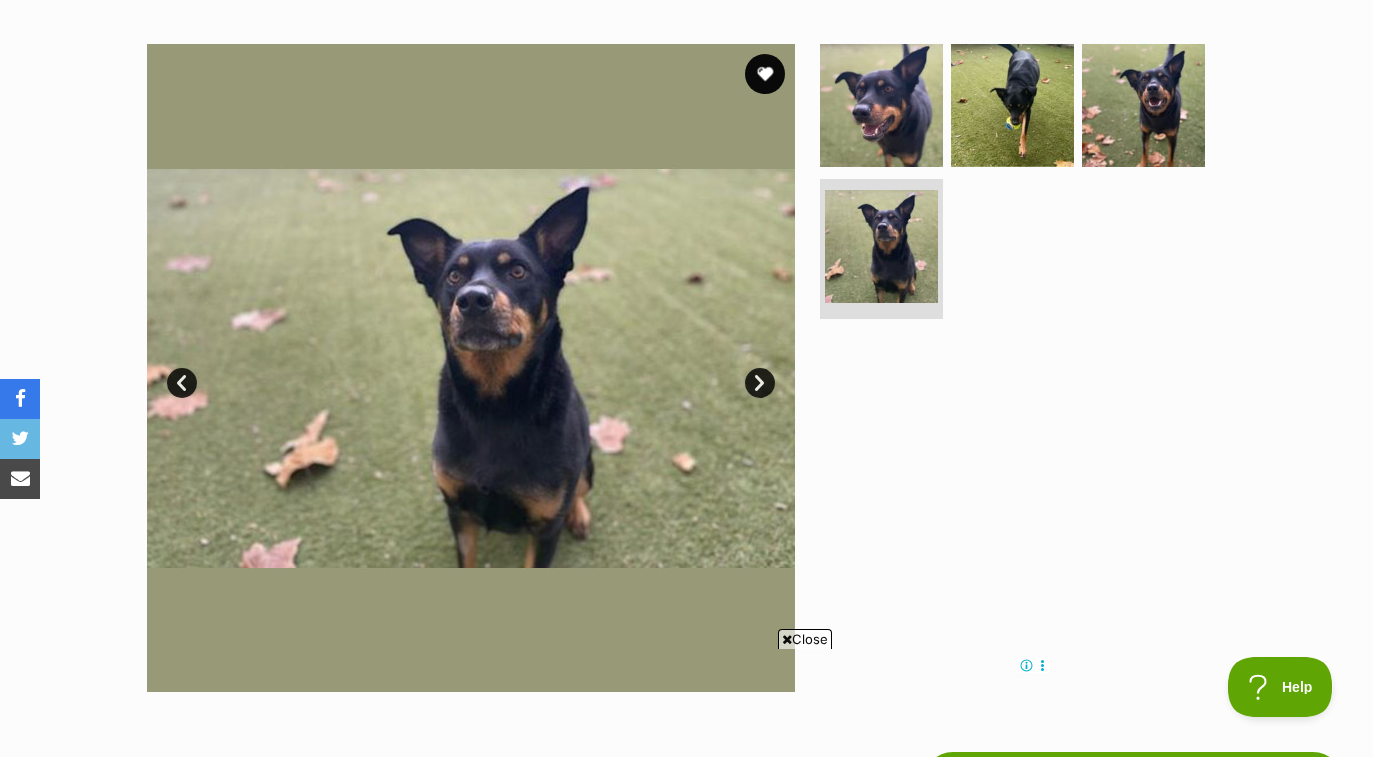 click on "Next" at bounding box center (760, 383) 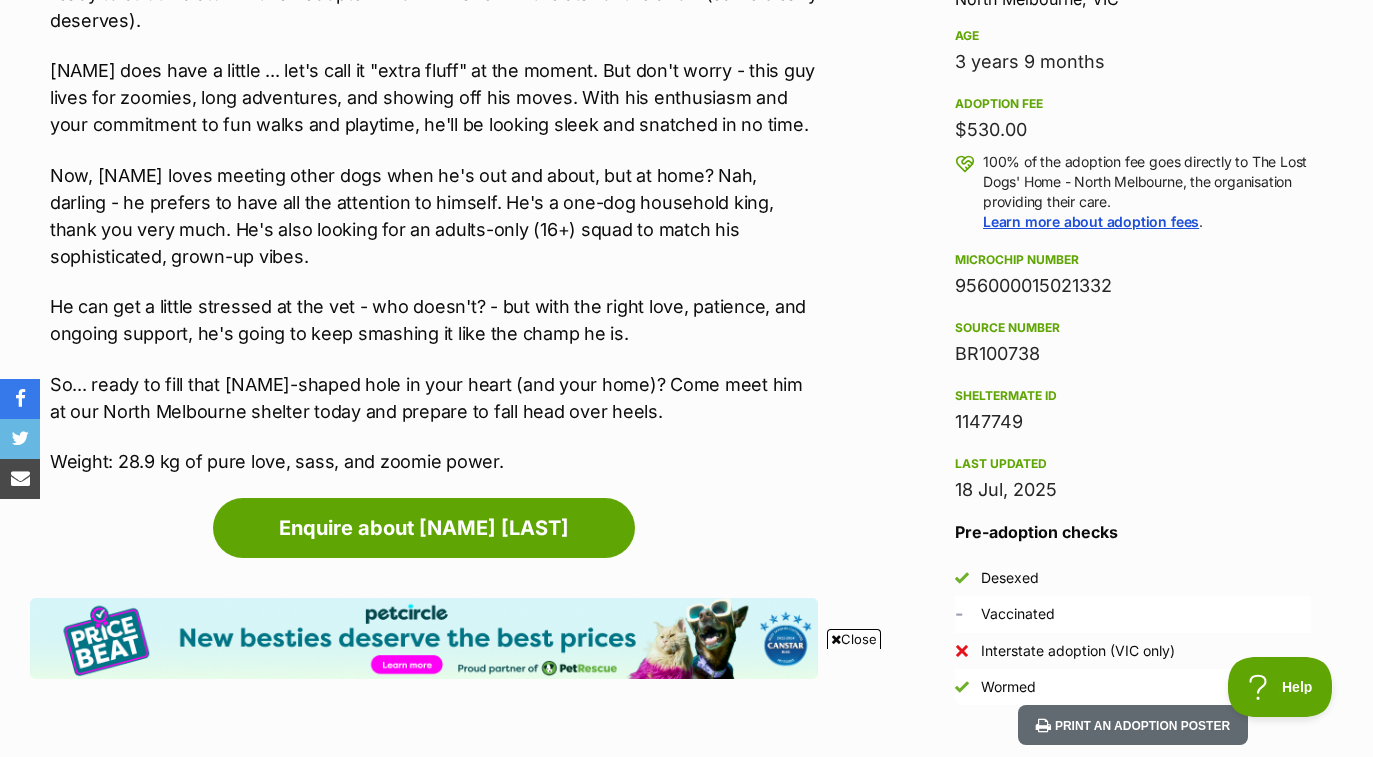 scroll, scrollTop: 1377, scrollLeft: 0, axis: vertical 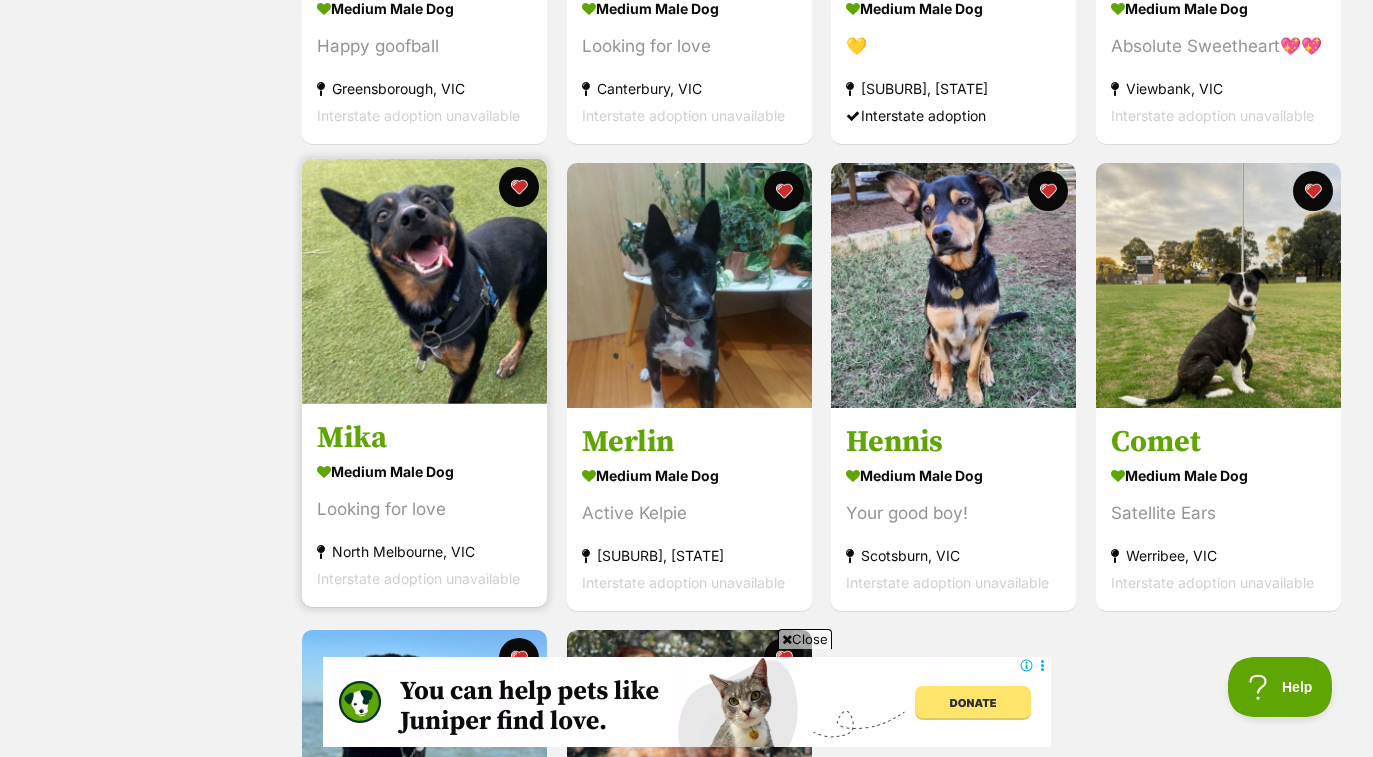 click at bounding box center [424, 281] 